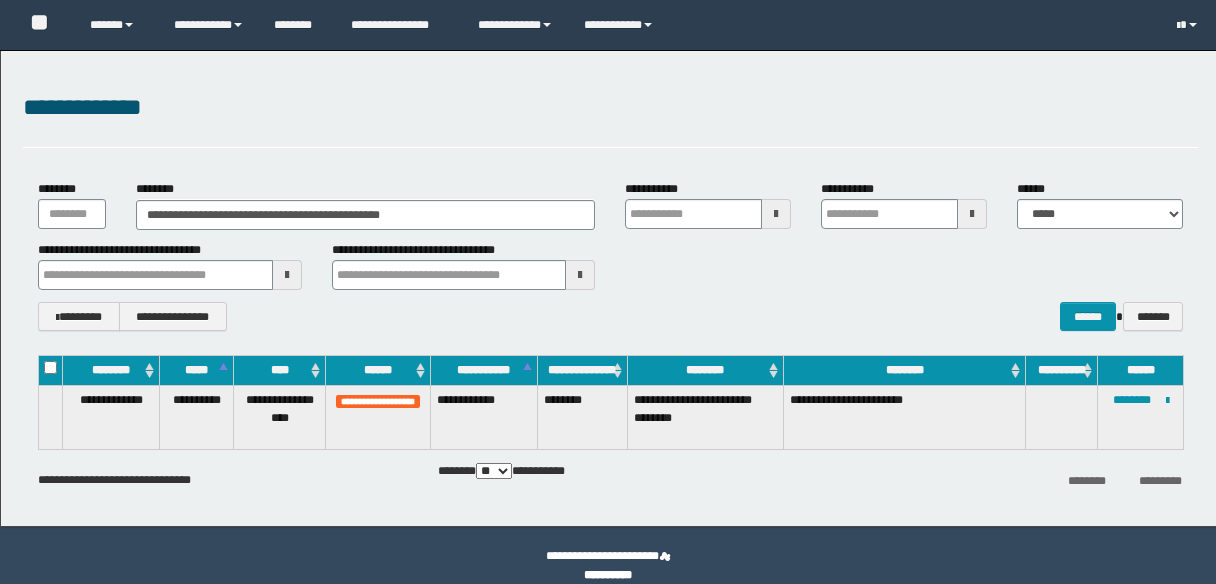 scroll, scrollTop: 0, scrollLeft: 0, axis: both 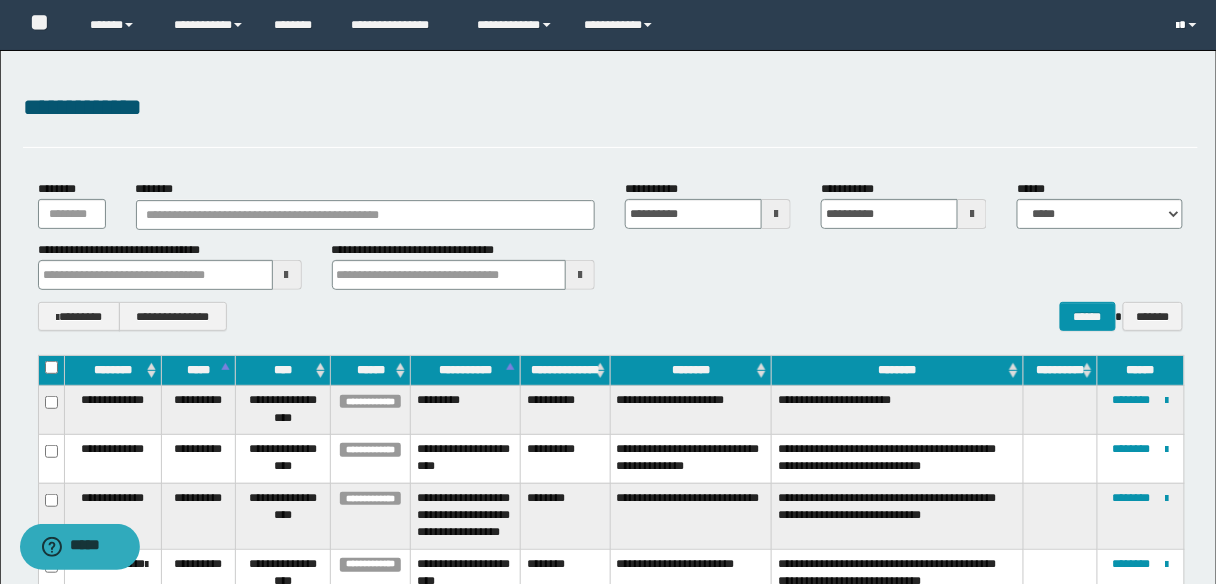 click at bounding box center [1189, 25] 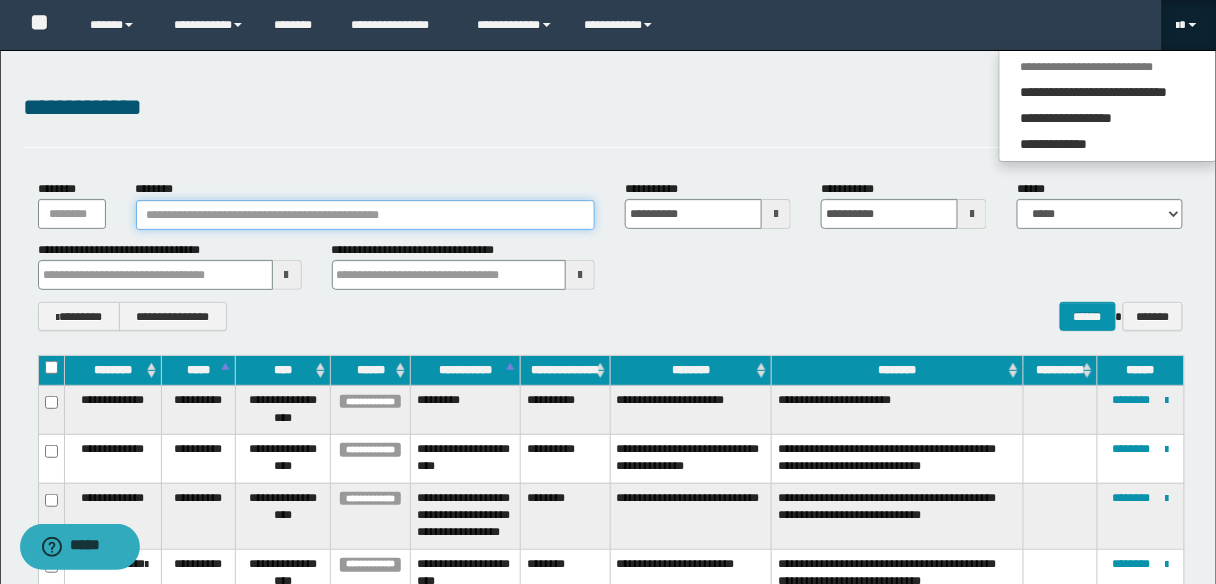 click on "********" at bounding box center [366, 215] 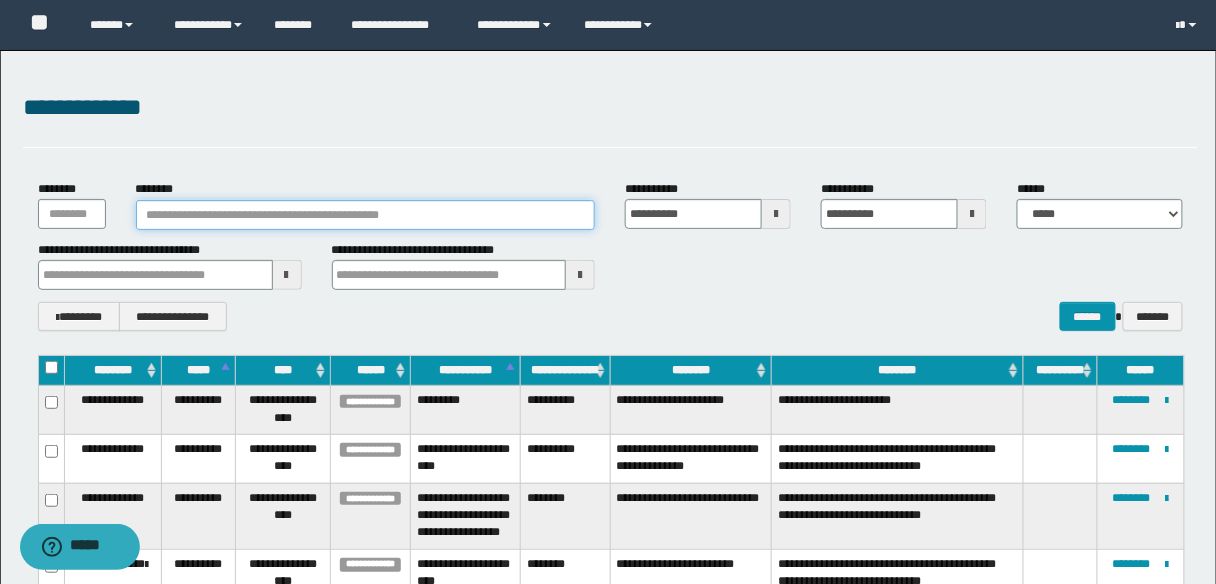paste on "**********" 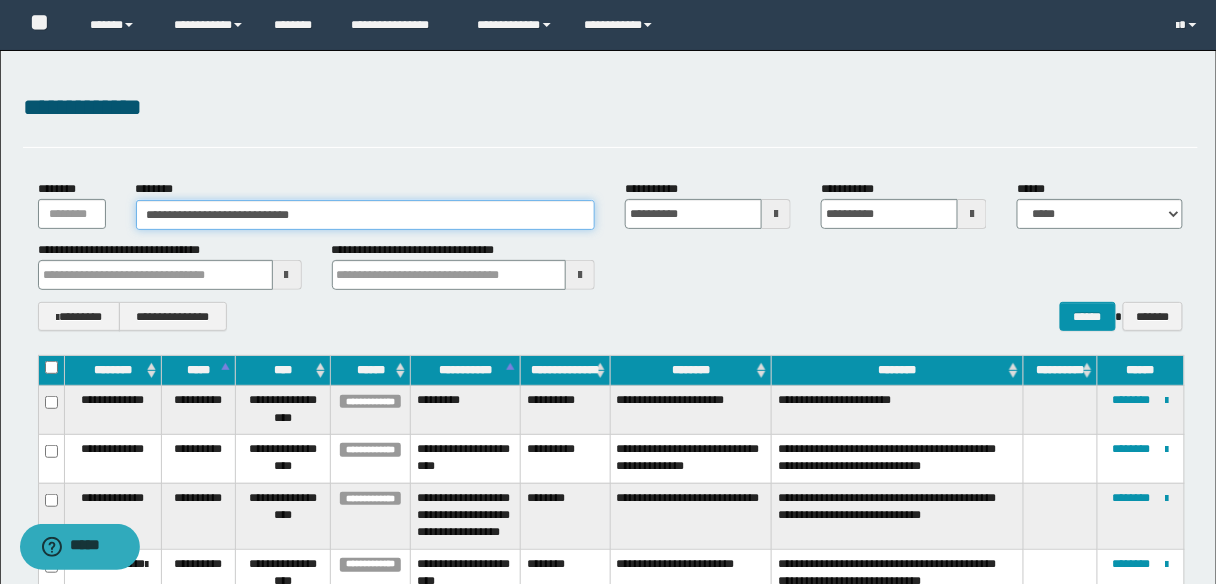type on "**********" 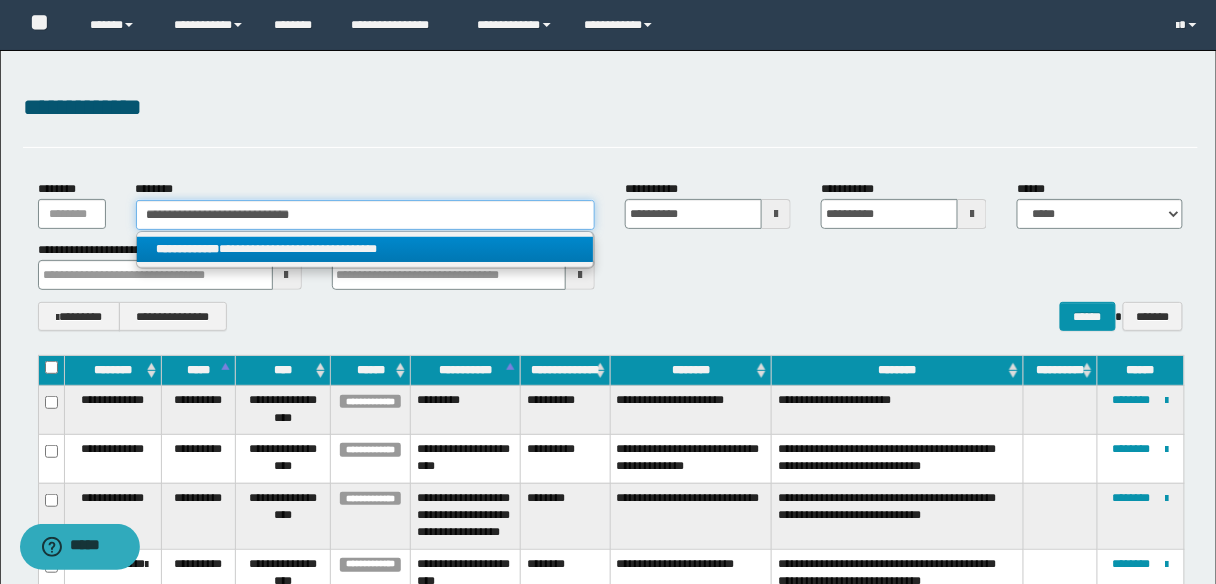 type on "**********" 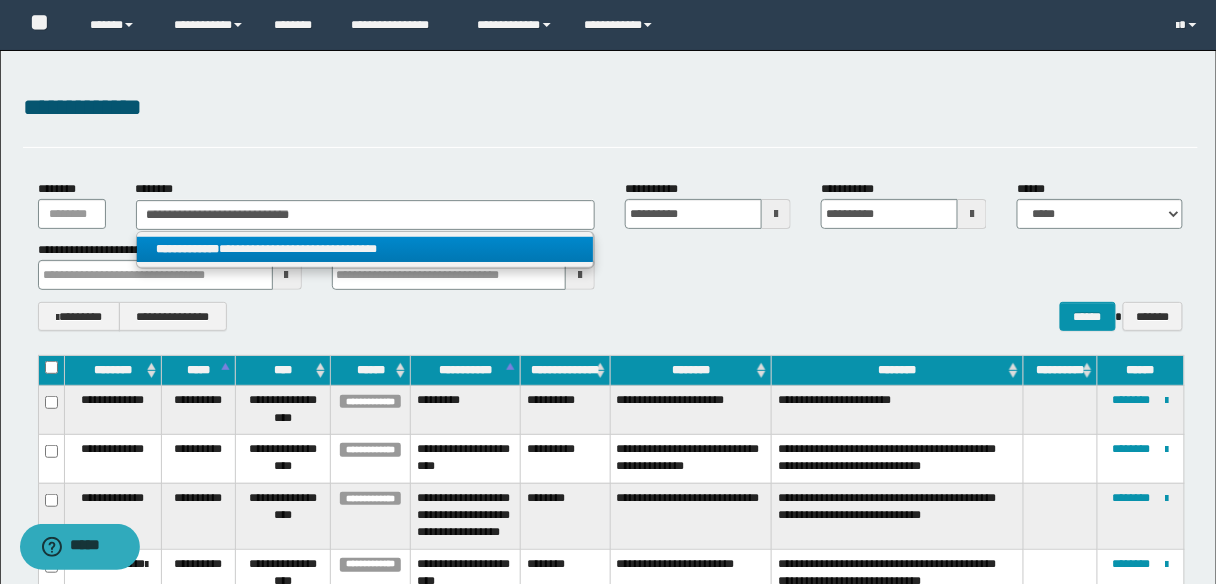 click on "**********" at bounding box center [365, 249] 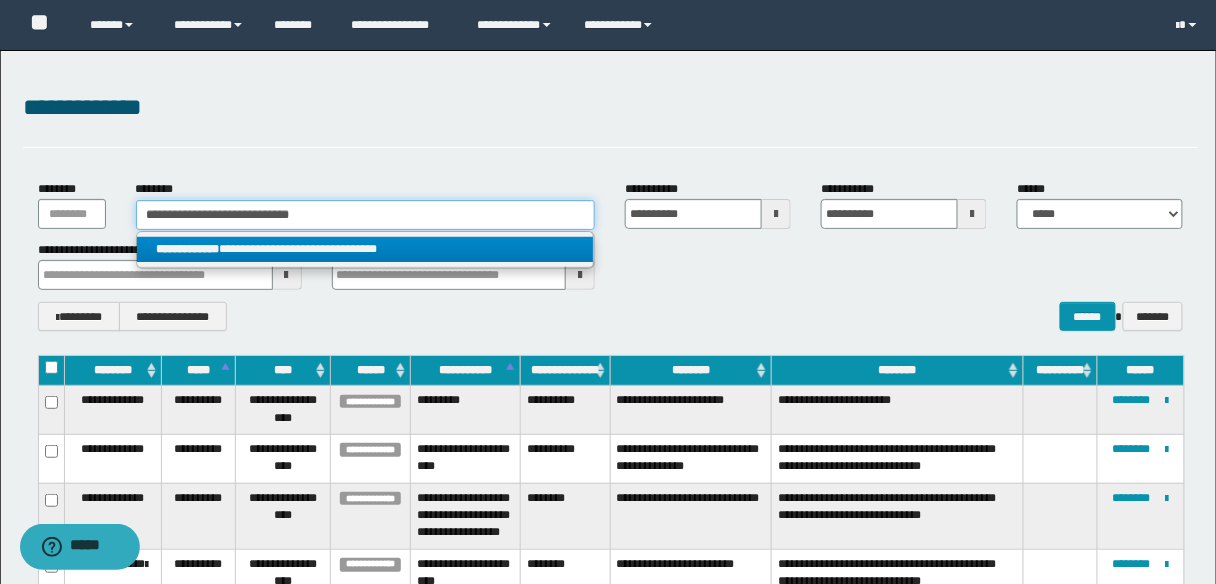 type 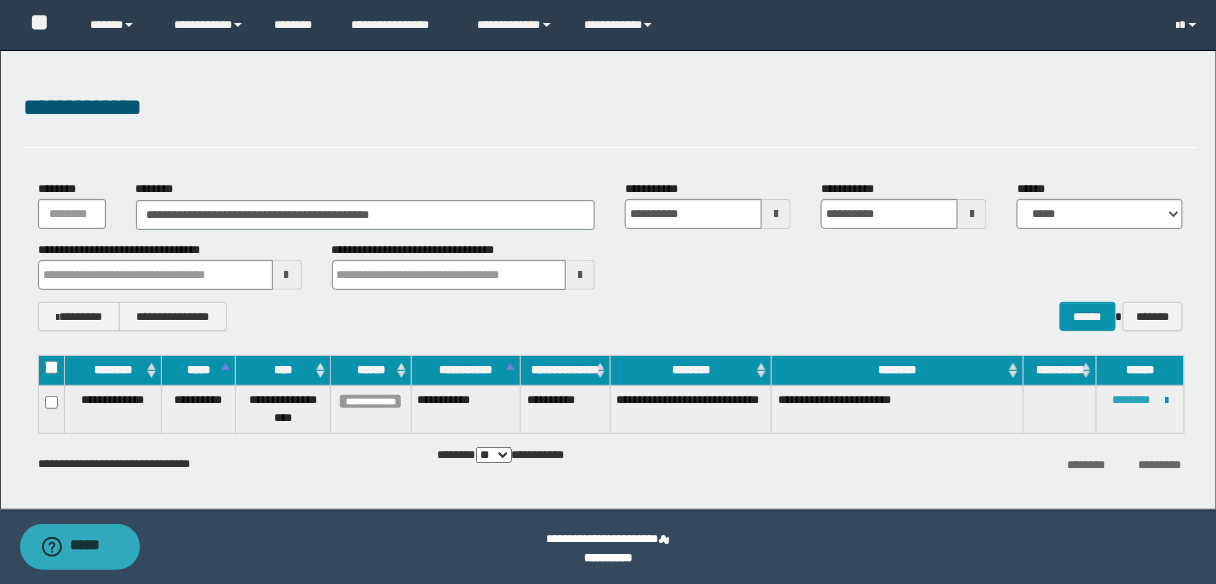 click on "********" at bounding box center [1132, 400] 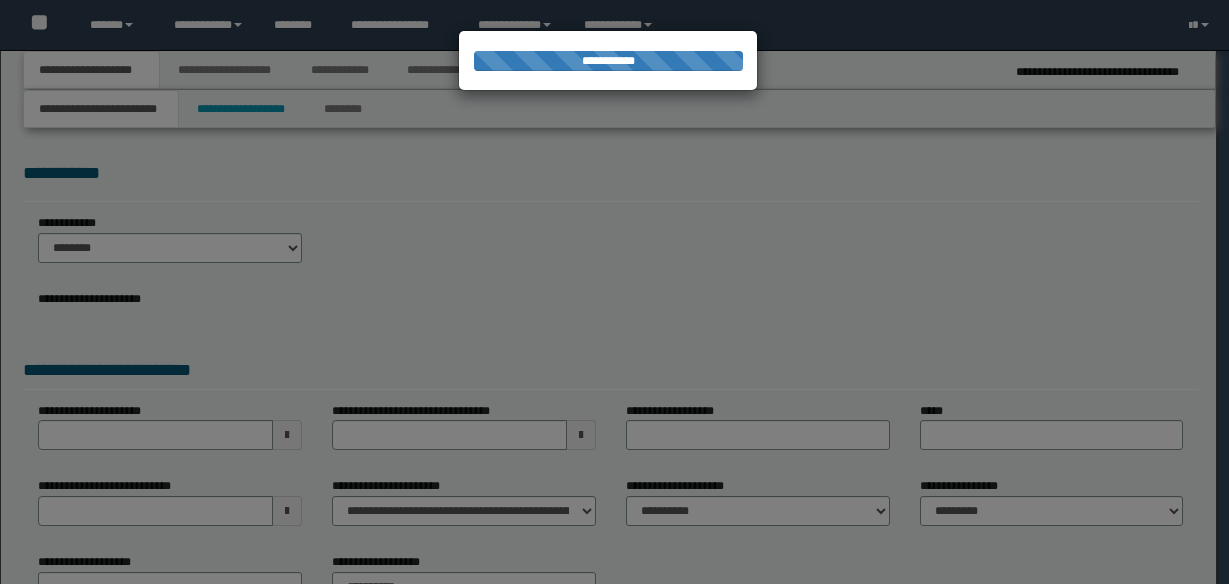 scroll, scrollTop: 0, scrollLeft: 0, axis: both 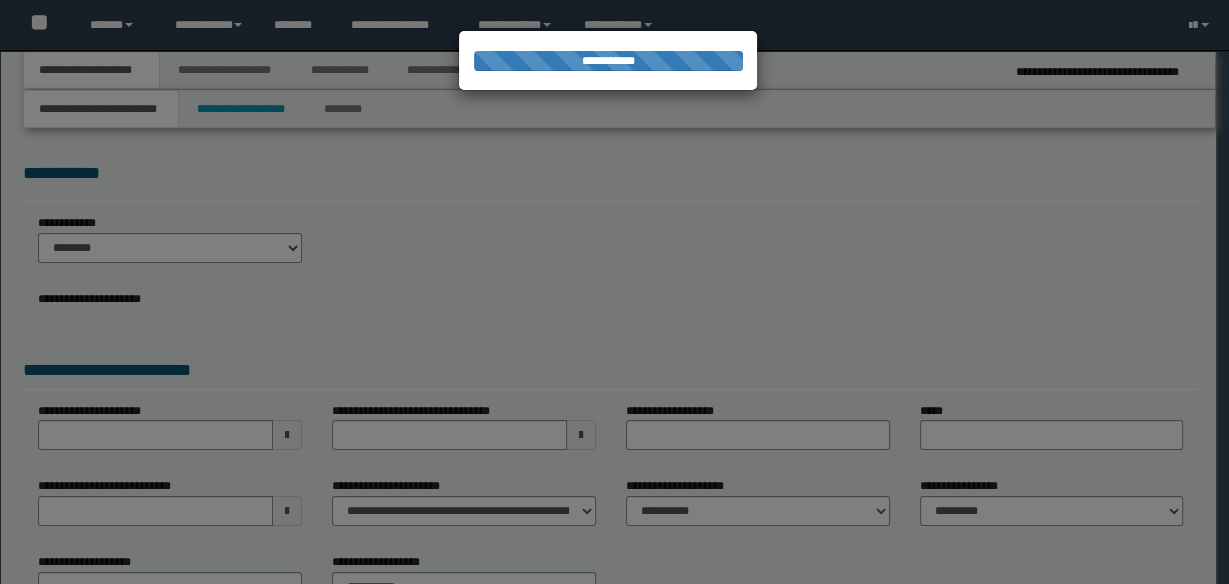 select on "*" 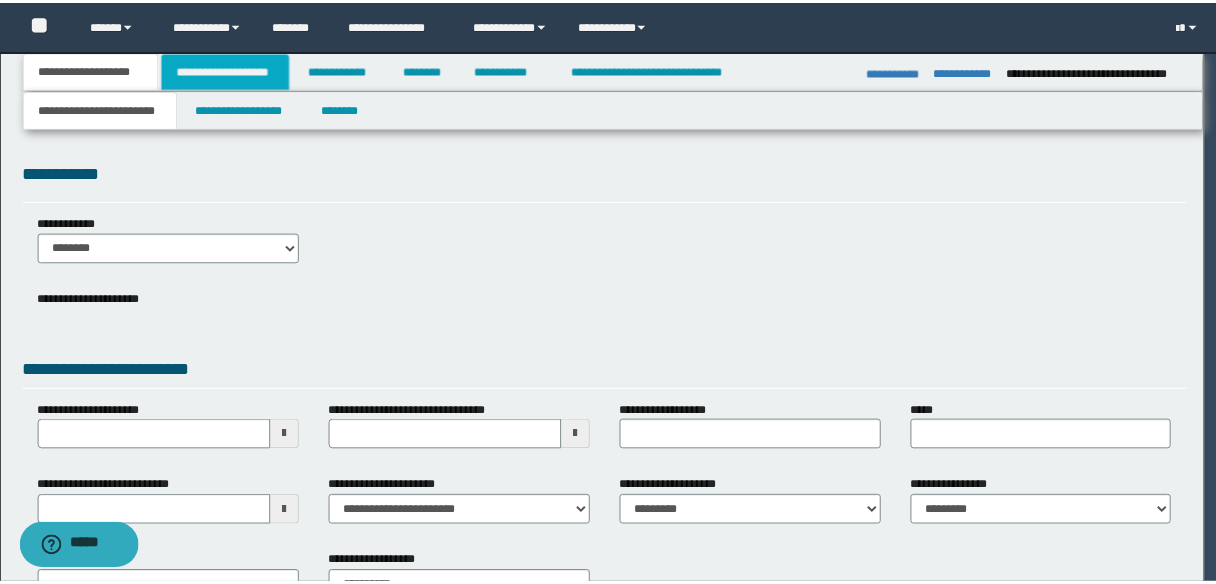 scroll, scrollTop: 0, scrollLeft: 0, axis: both 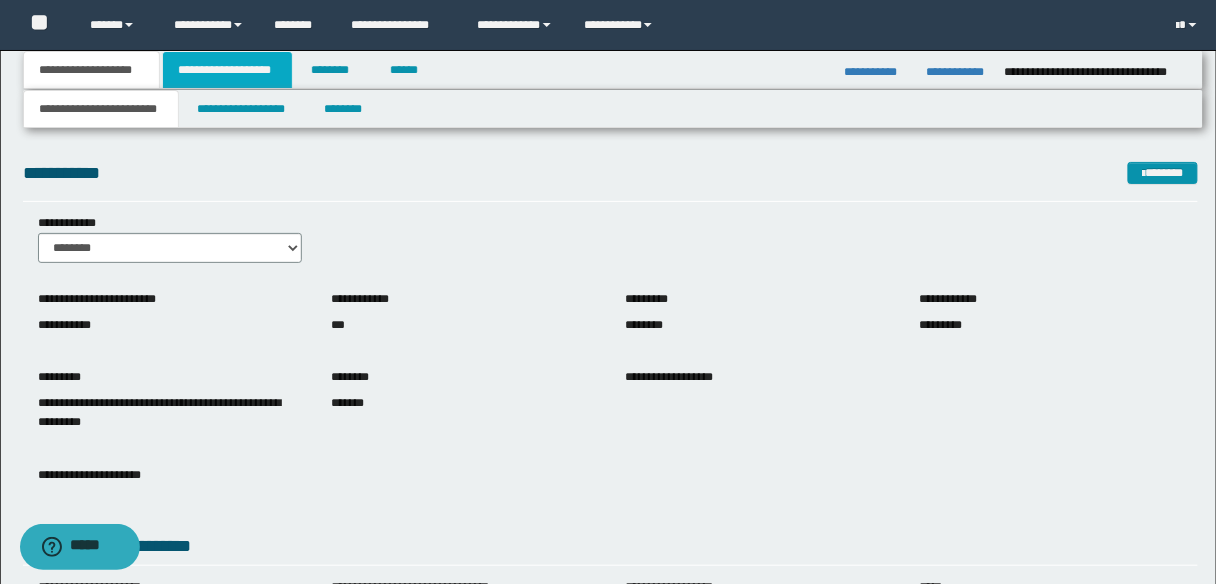 click on "**********" at bounding box center (227, 70) 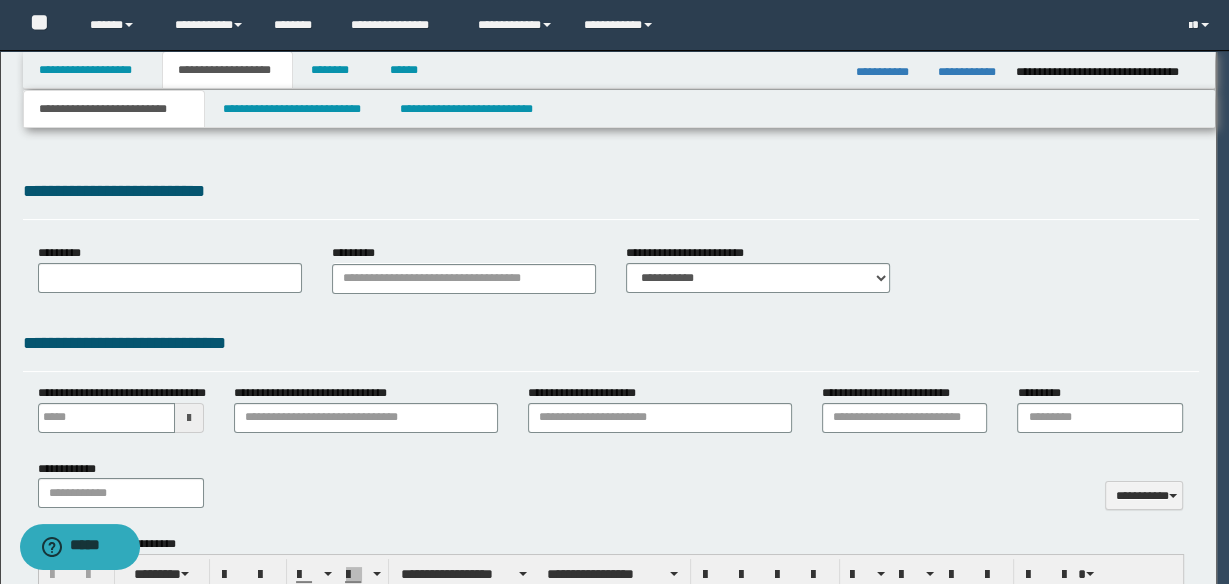 type 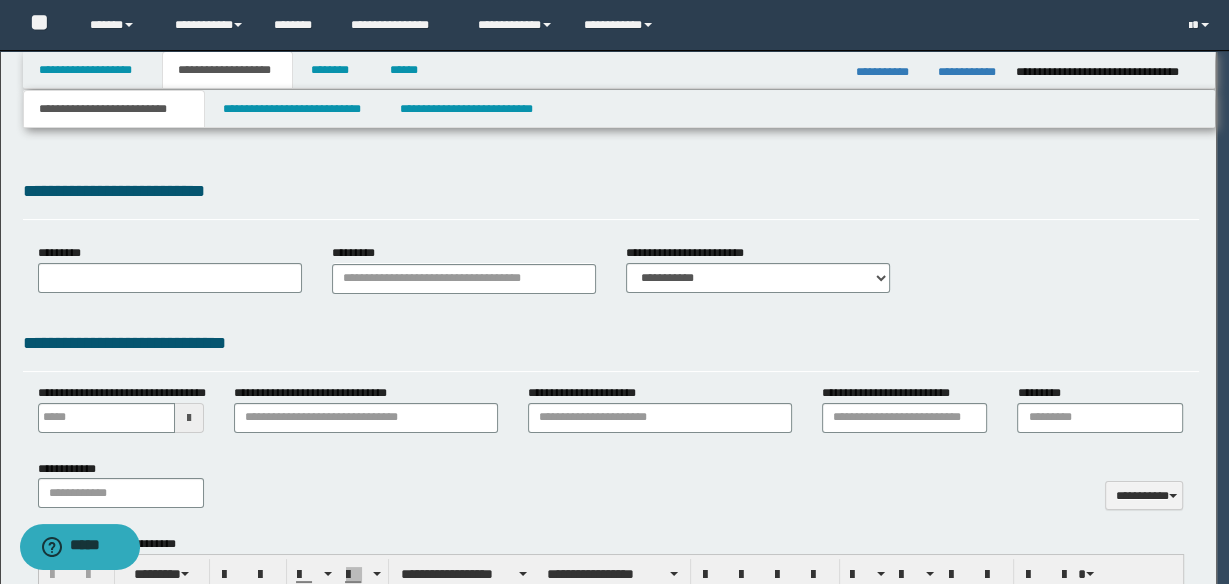 scroll, scrollTop: 0, scrollLeft: 0, axis: both 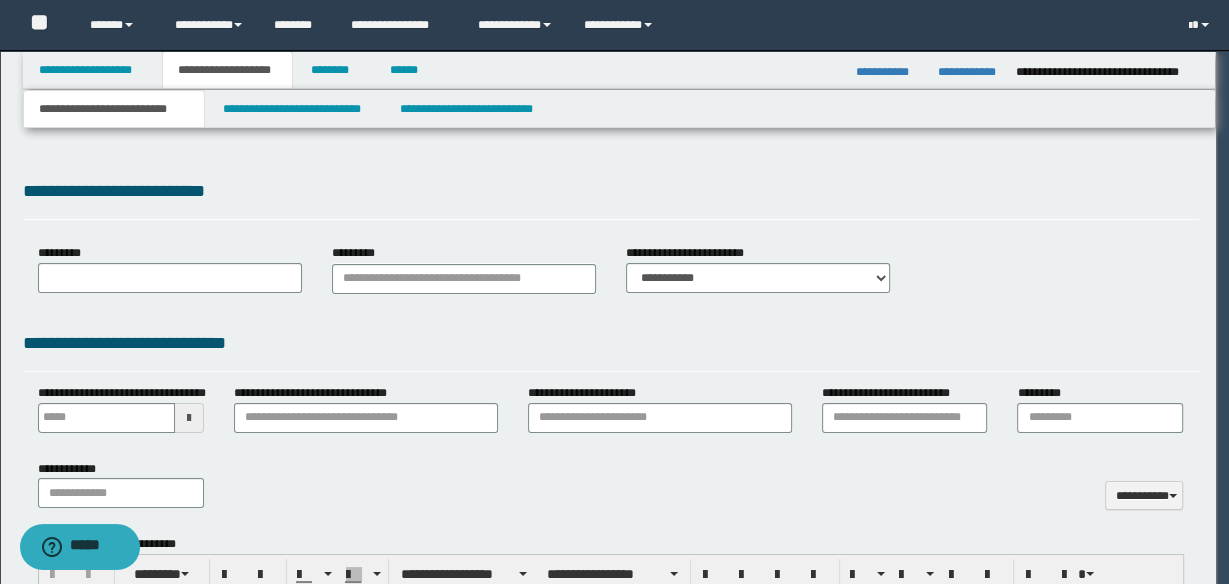 select on "*" 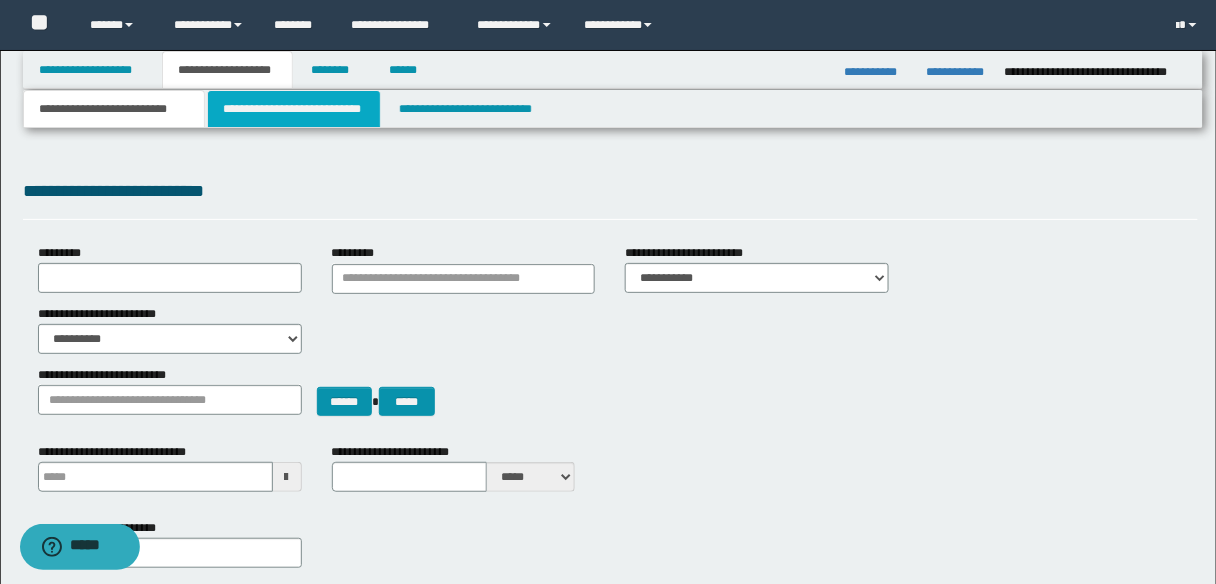 click on "**********" at bounding box center [294, 109] 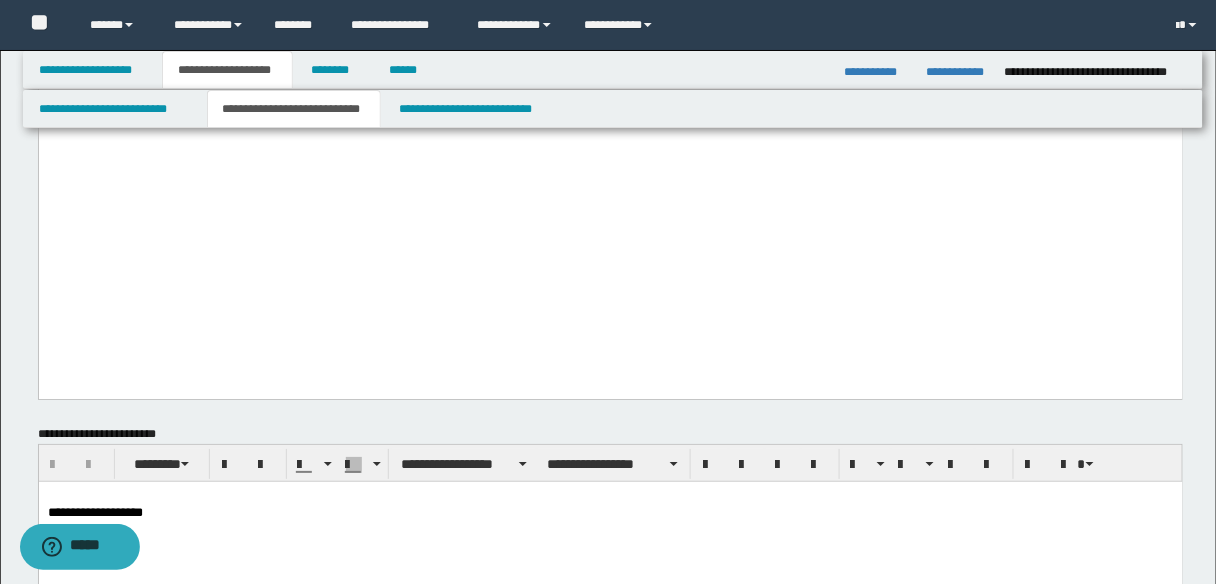 scroll, scrollTop: 1760, scrollLeft: 0, axis: vertical 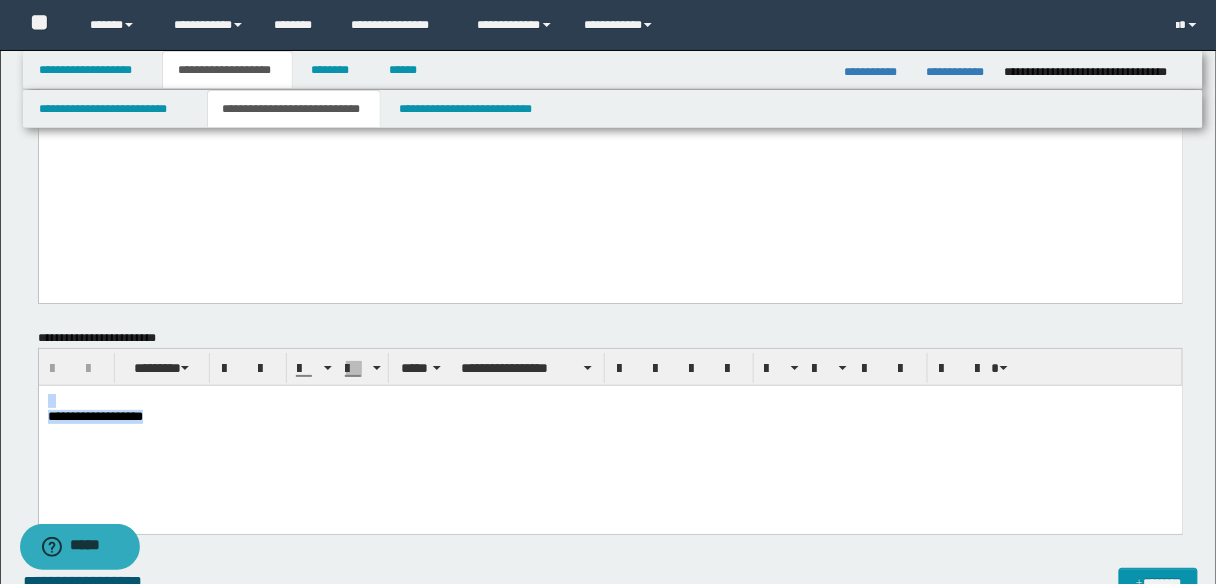 drag, startPoint x: 195, startPoint y: 424, endPoint x: 41, endPoint y: 408, distance: 154.82893 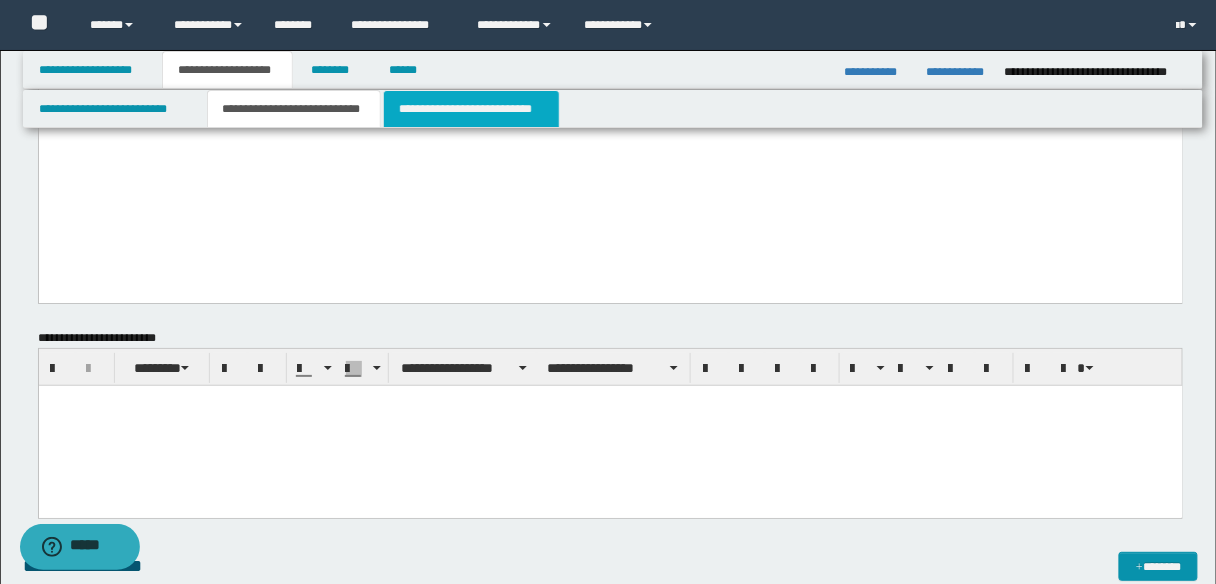 click on "**********" at bounding box center [471, 109] 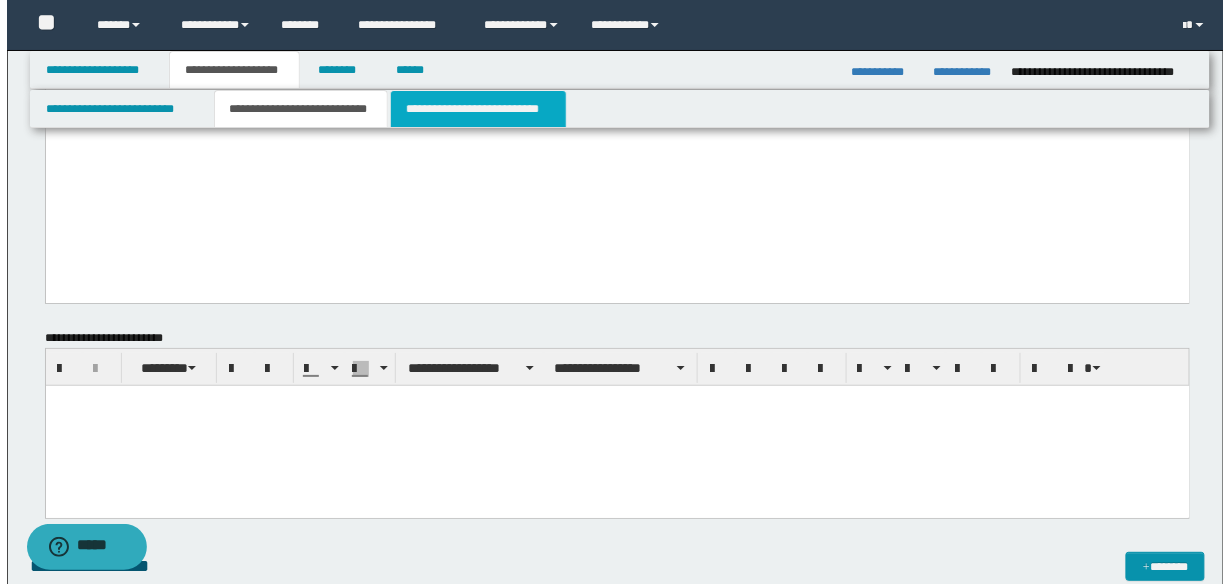 scroll, scrollTop: 0, scrollLeft: 0, axis: both 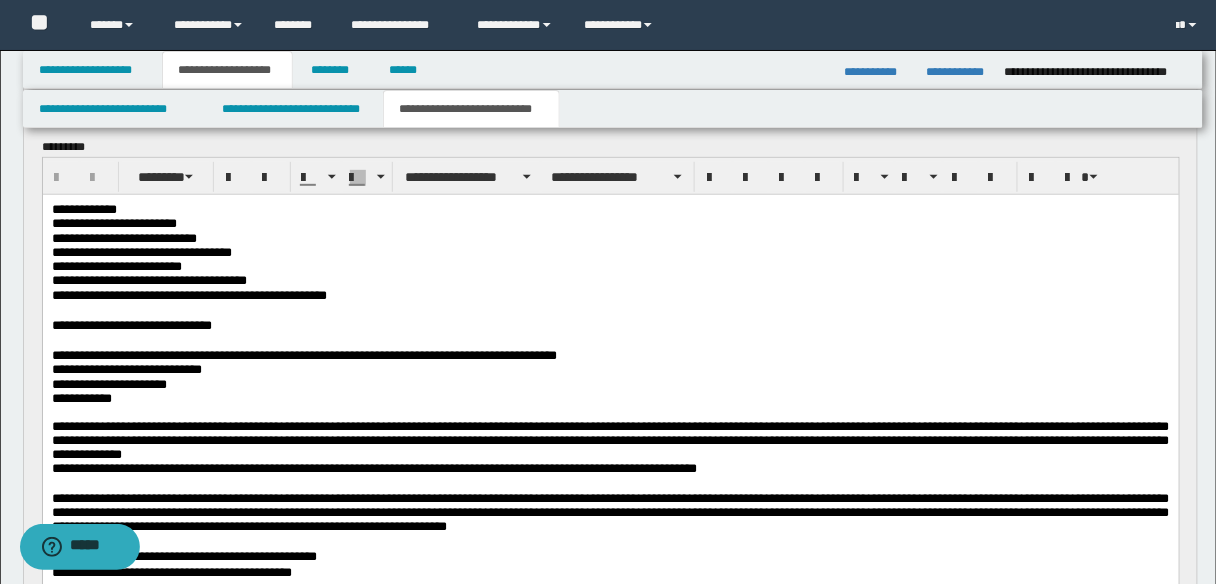 click on "**********" at bounding box center (610, 280) 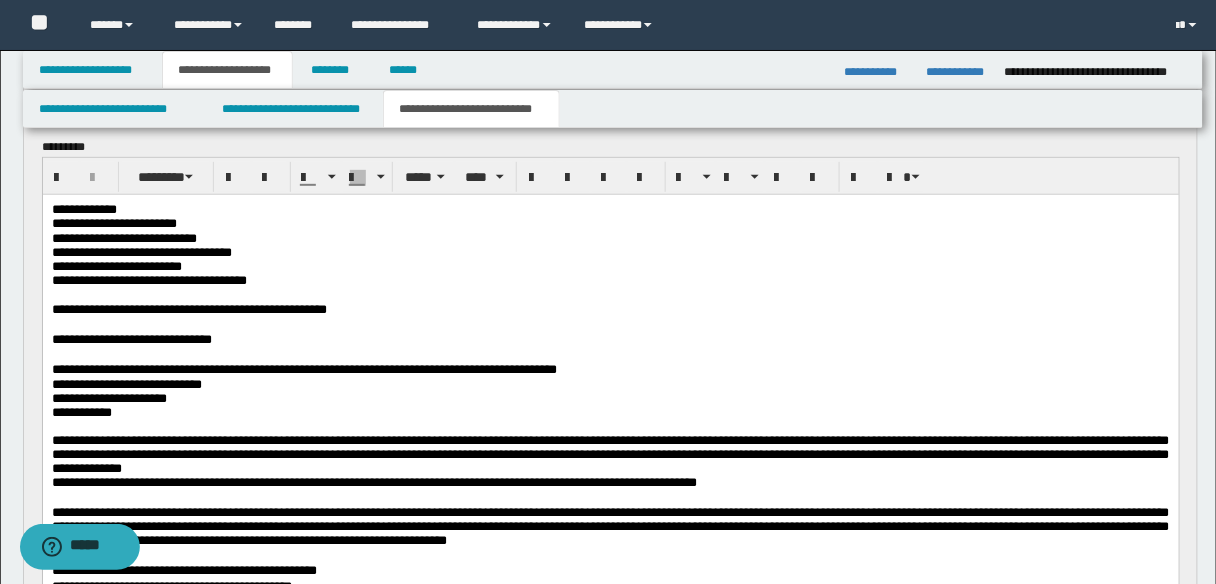 type 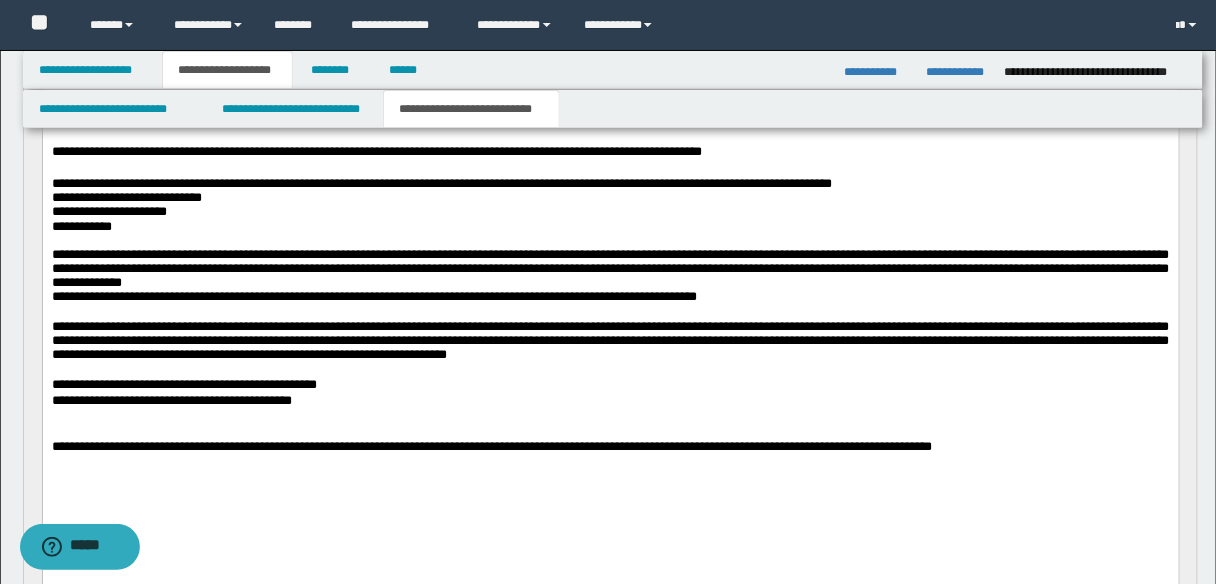 scroll, scrollTop: 320, scrollLeft: 0, axis: vertical 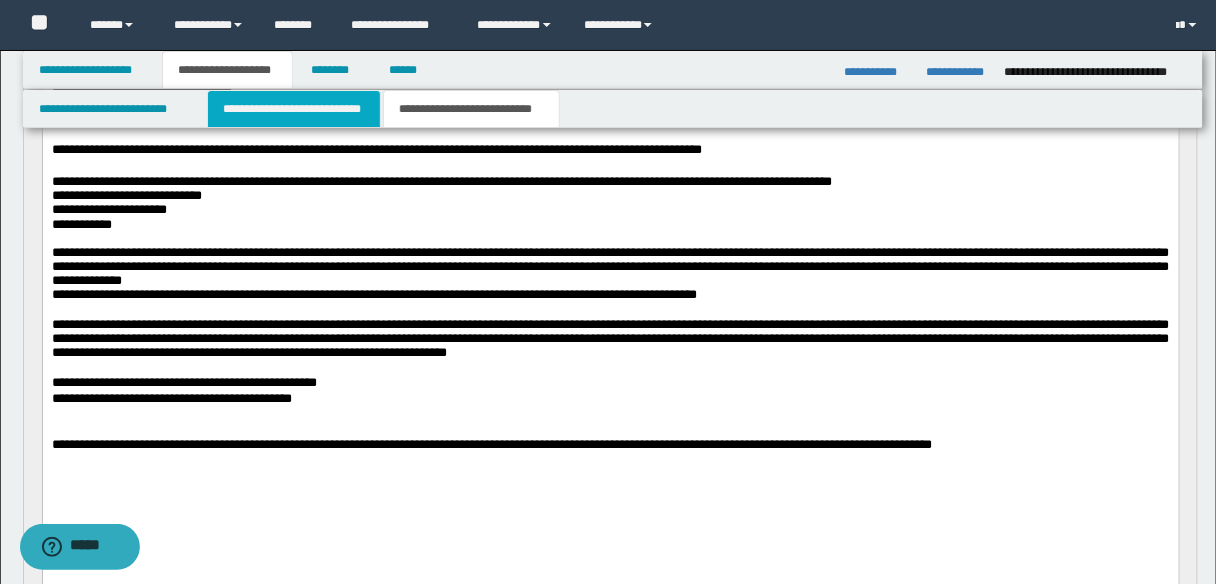 click on "**********" at bounding box center [294, 109] 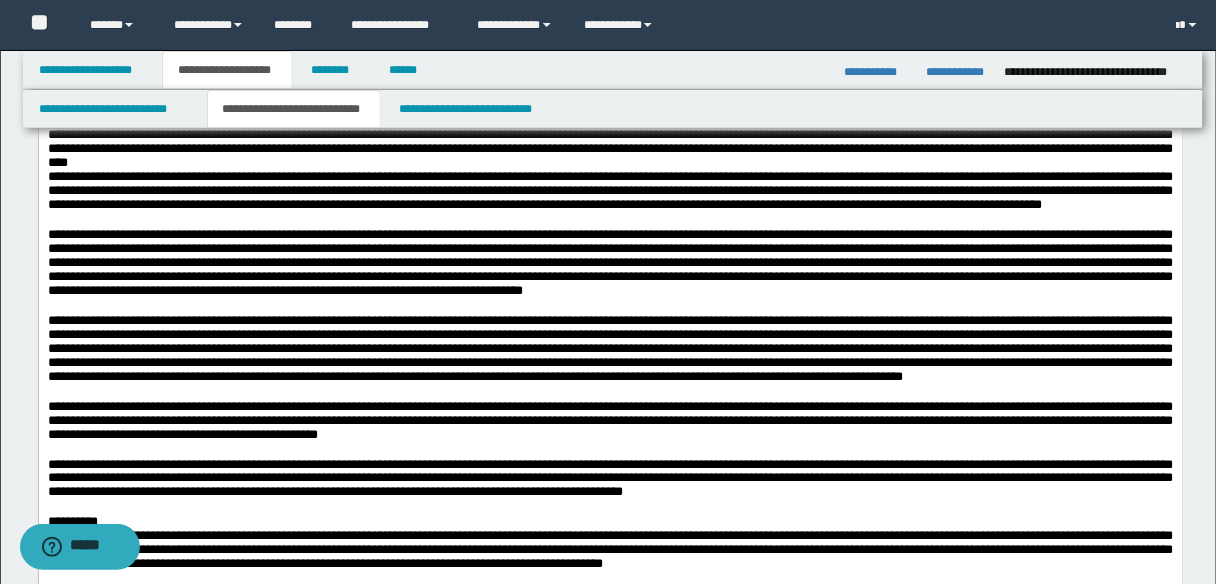 scroll, scrollTop: 480, scrollLeft: 0, axis: vertical 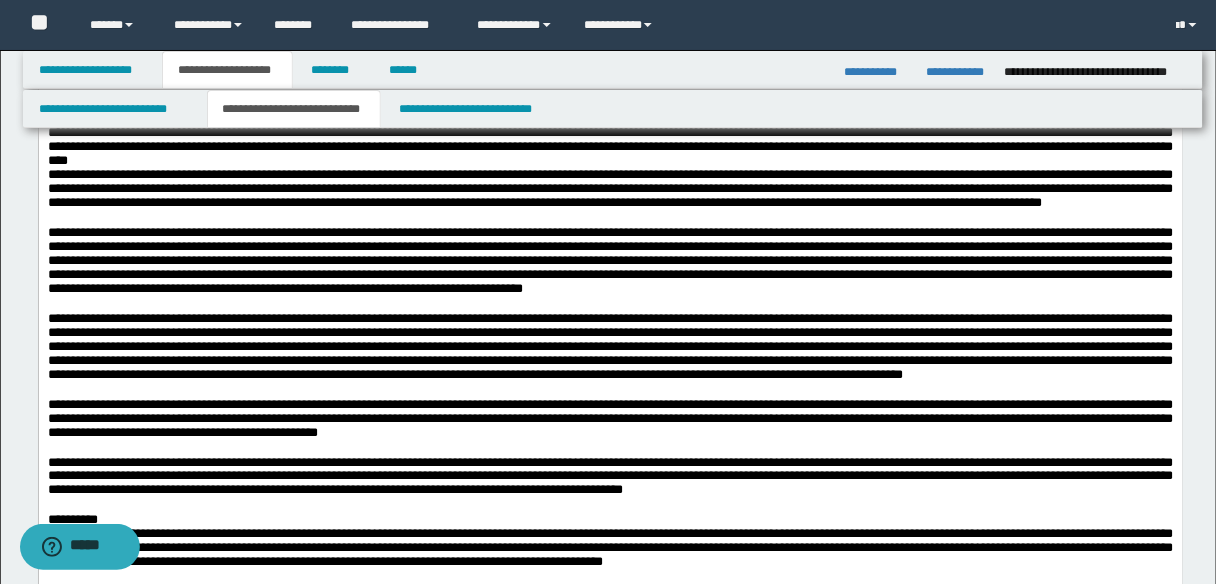 click at bounding box center [610, 346] 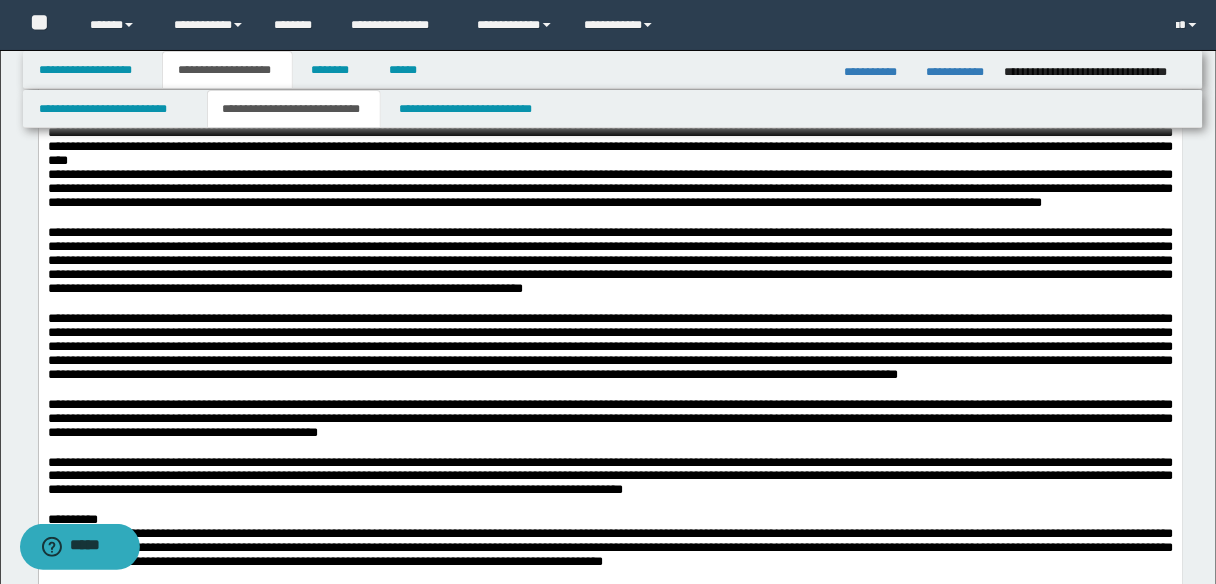 click at bounding box center [610, 346] 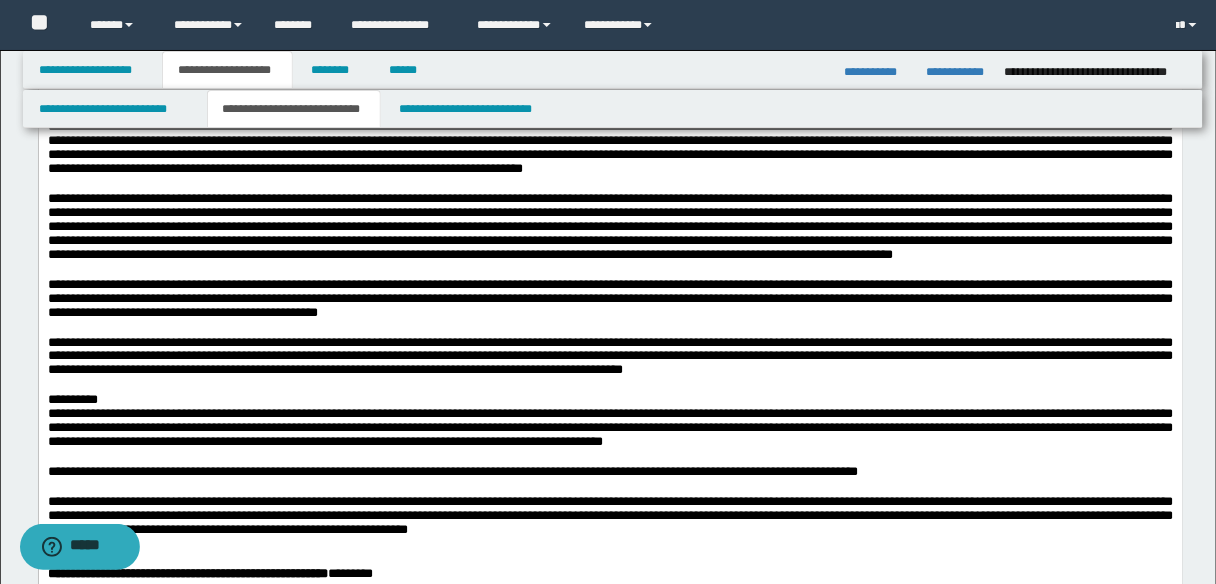 scroll, scrollTop: 640, scrollLeft: 0, axis: vertical 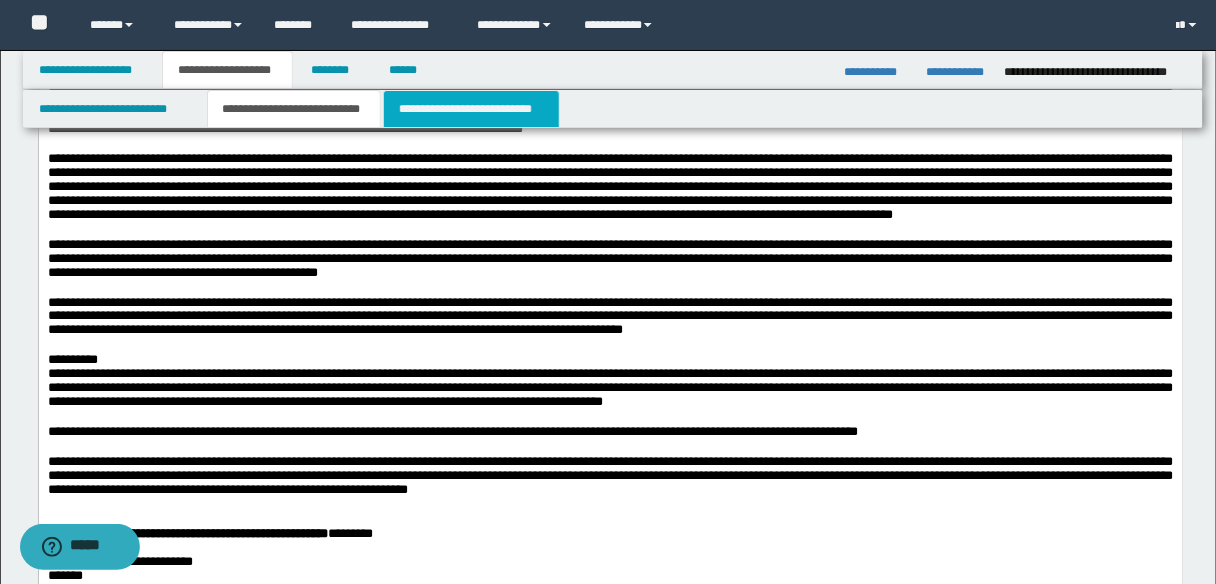 click on "**********" at bounding box center [471, 109] 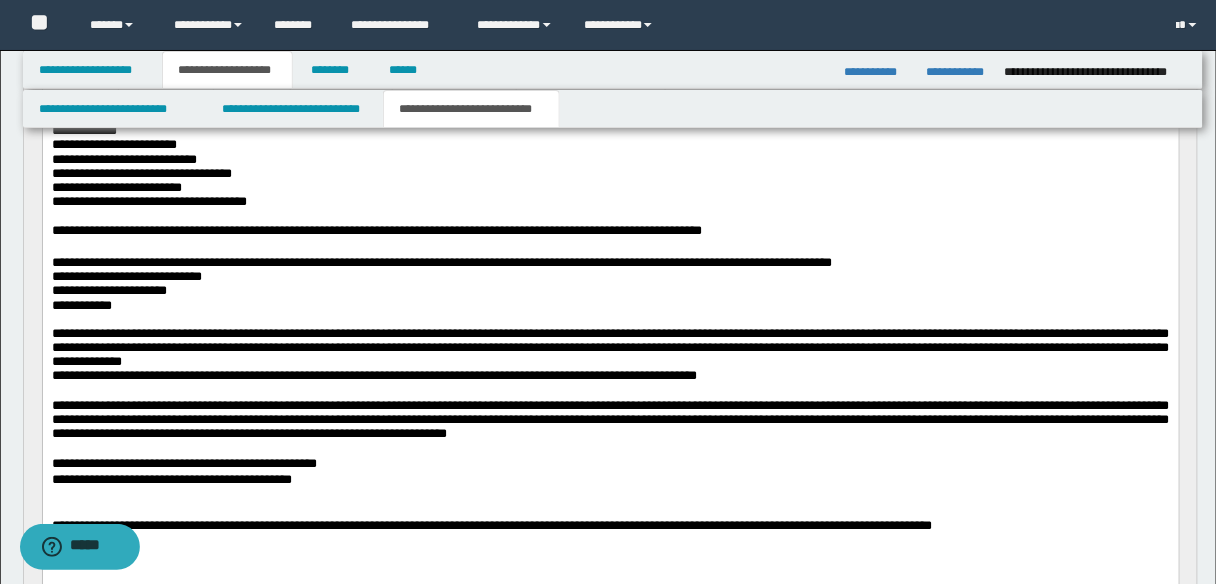 scroll, scrollTop: 240, scrollLeft: 0, axis: vertical 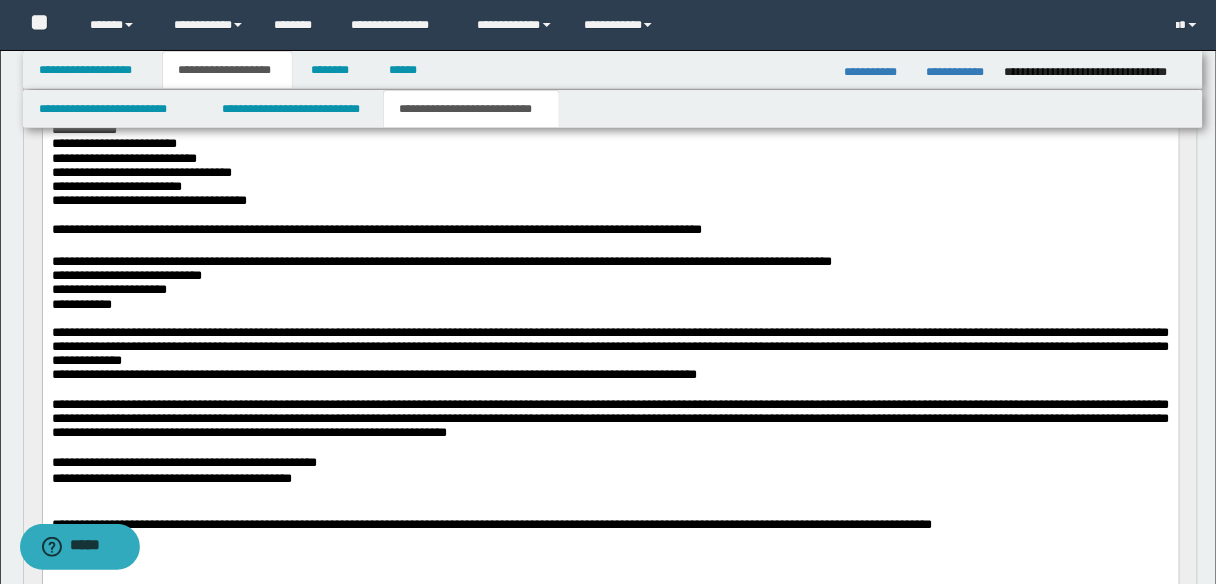 click on "**********" at bounding box center (441, 260) 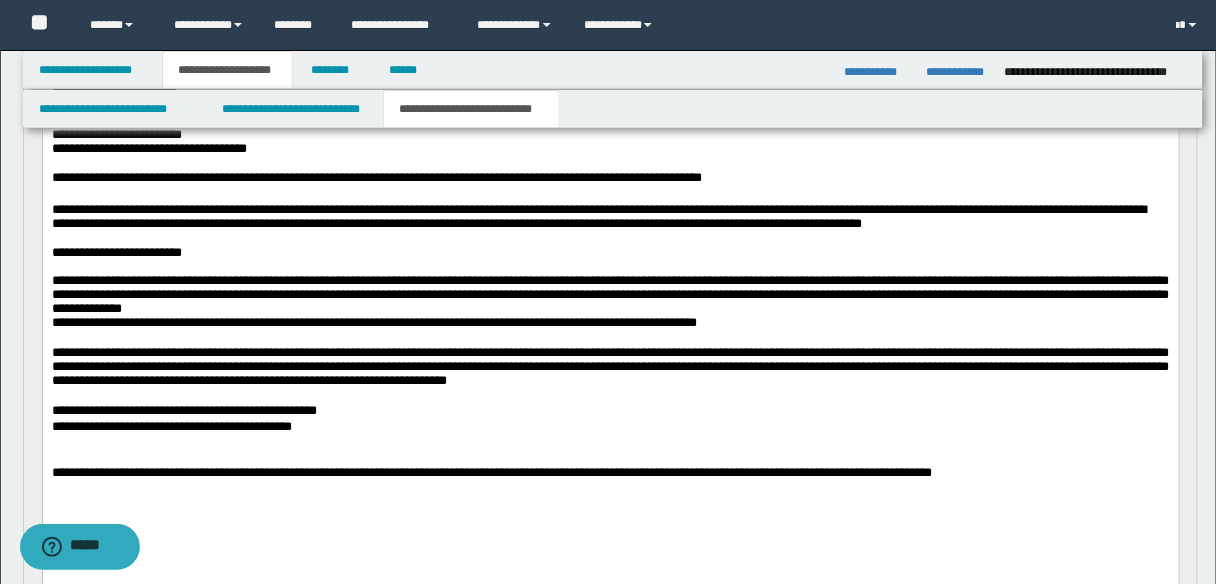 scroll, scrollTop: 320, scrollLeft: 0, axis: vertical 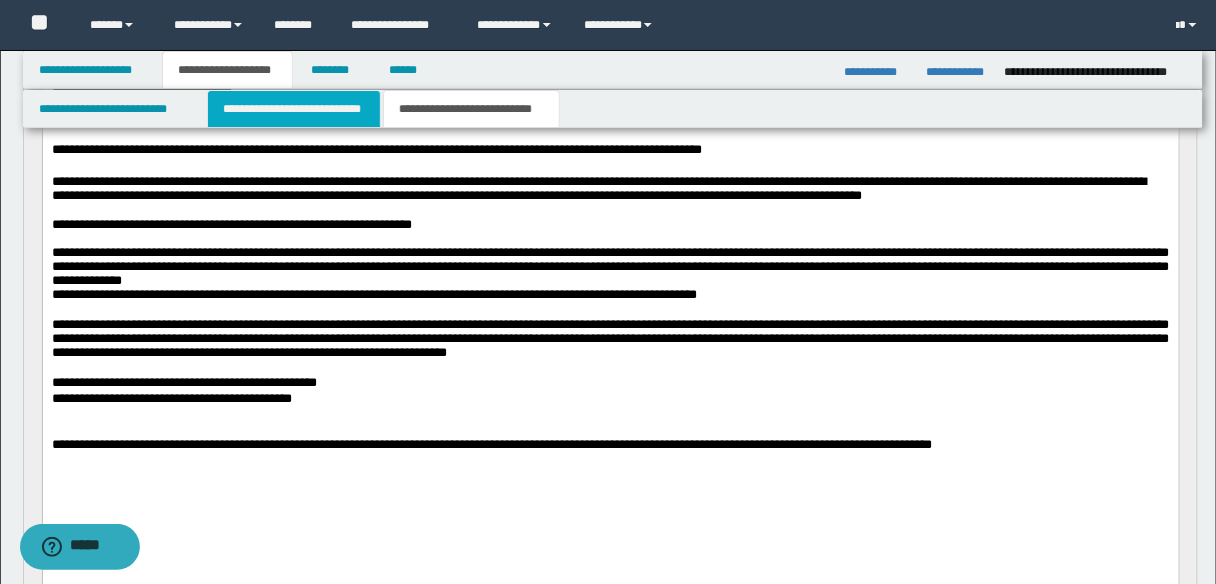 click on "**********" at bounding box center (294, 109) 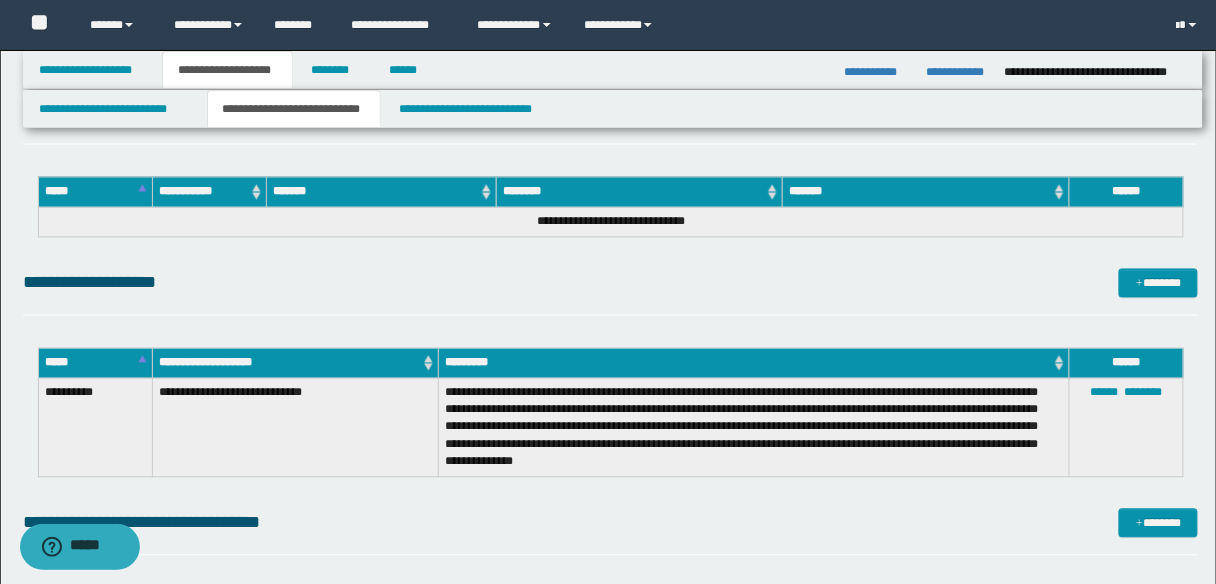 scroll, scrollTop: 2720, scrollLeft: 0, axis: vertical 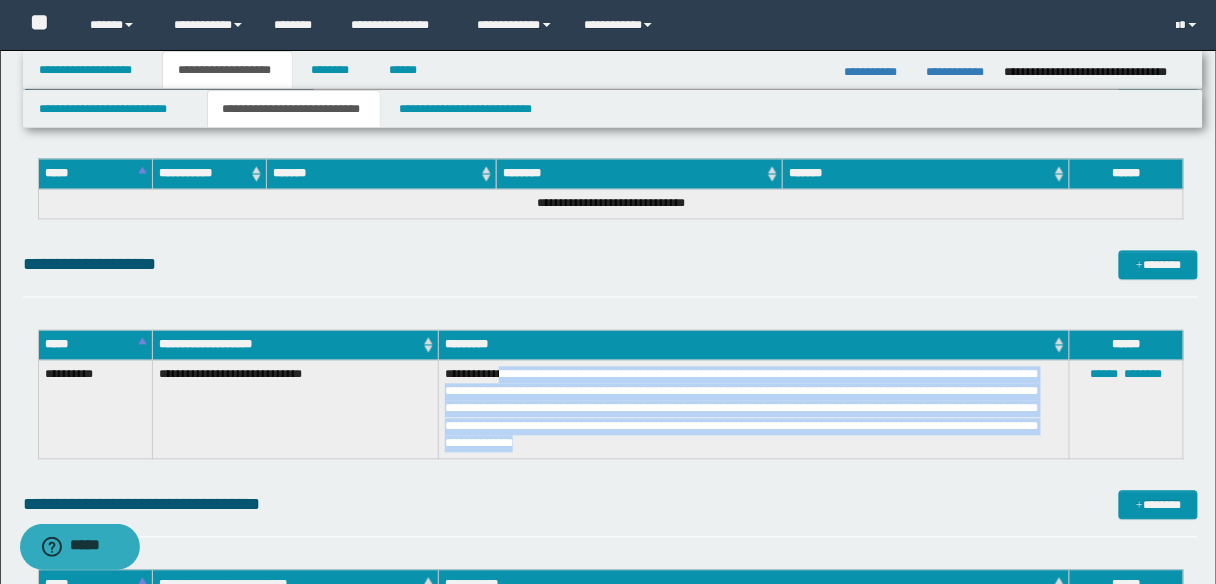 drag, startPoint x: 506, startPoint y: 375, endPoint x: 712, endPoint y: 444, distance: 217.2487 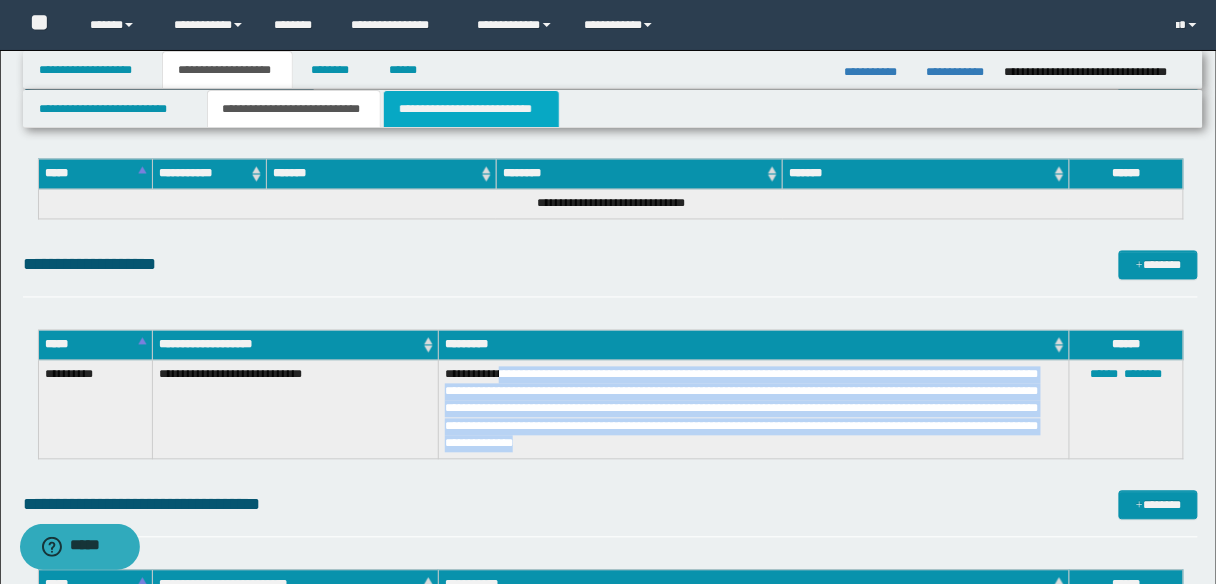 click on "**********" at bounding box center (471, 109) 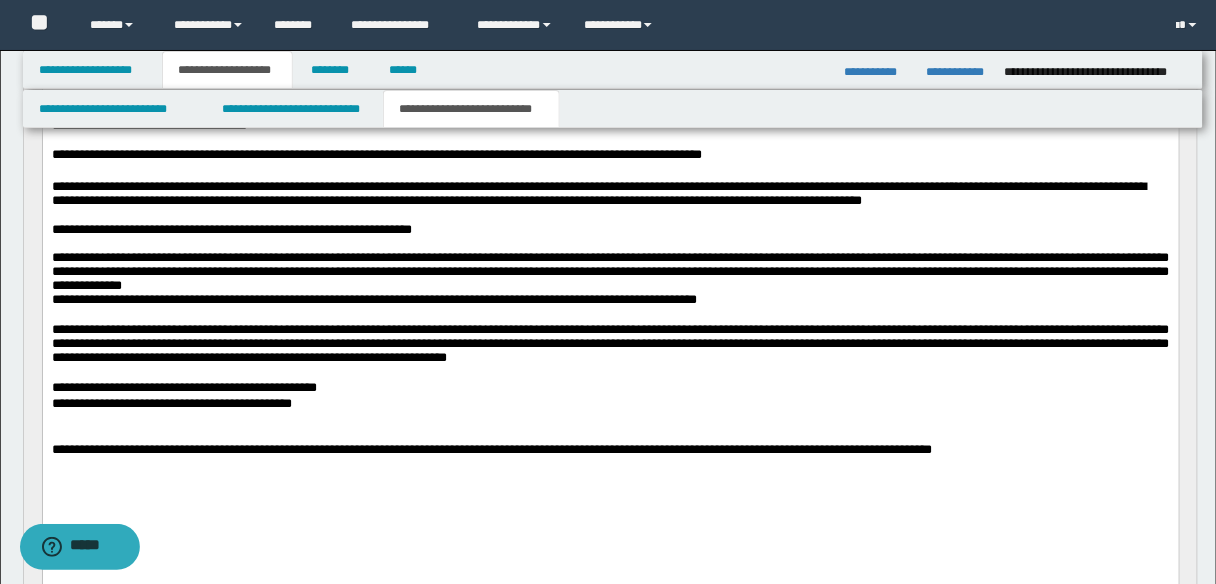 scroll, scrollTop: 310, scrollLeft: 0, axis: vertical 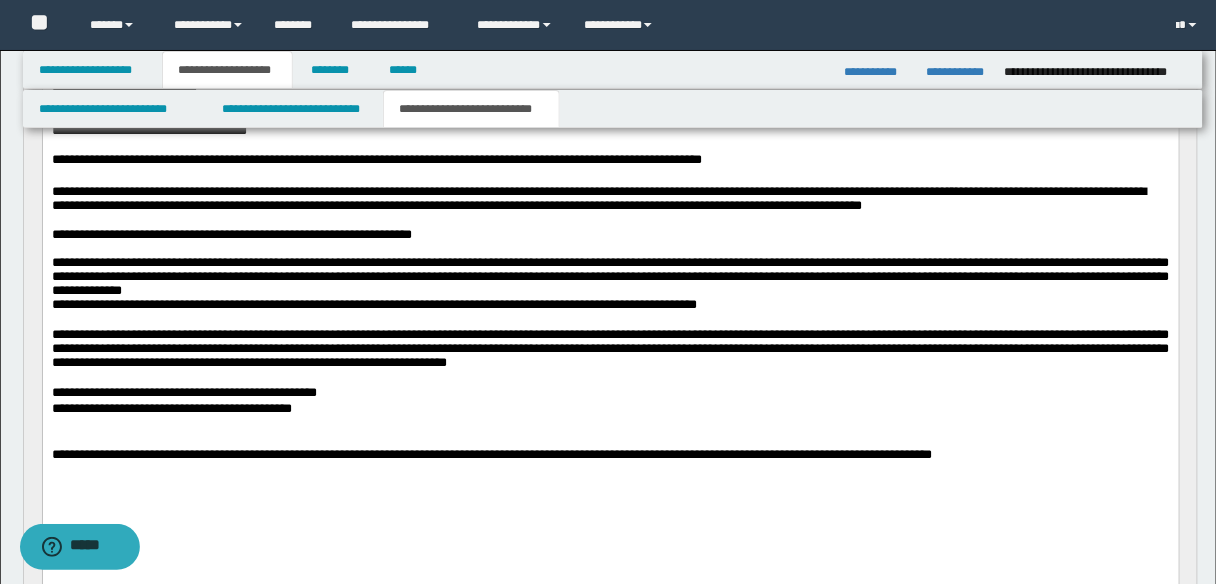 click on "**********" at bounding box center (610, 234) 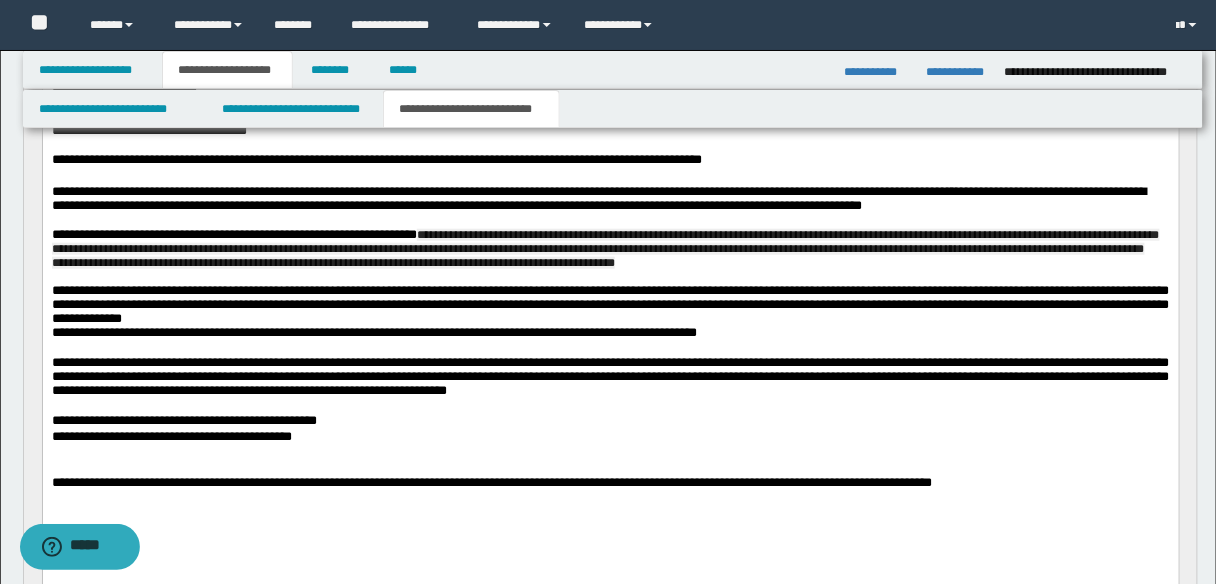 click on "**********" at bounding box center [605, 248] 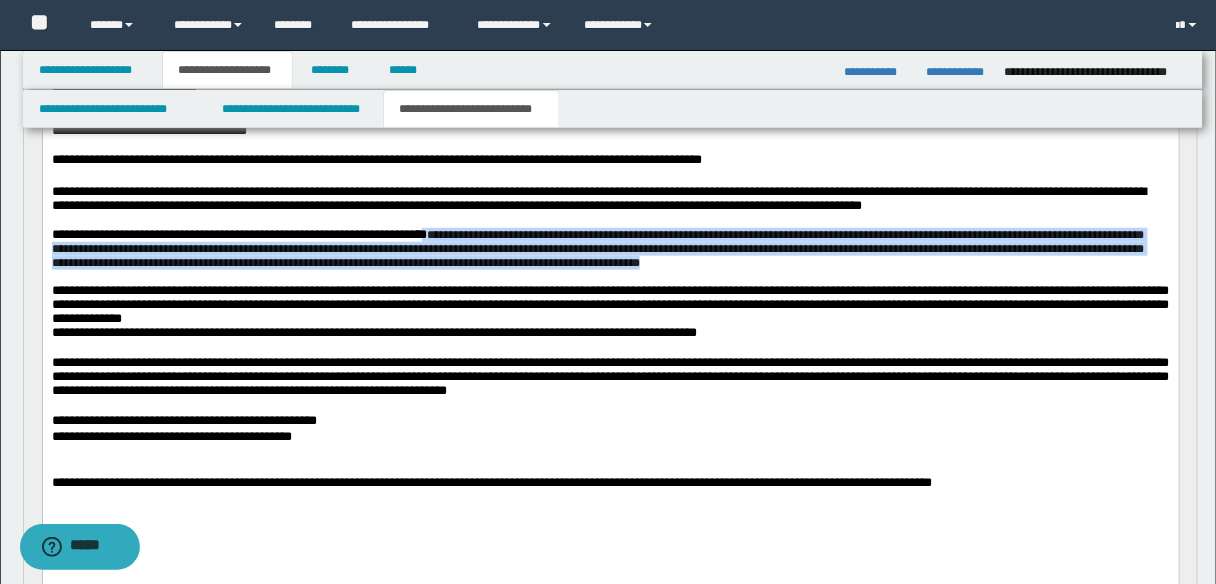 scroll, scrollTop: 150, scrollLeft: 0, axis: vertical 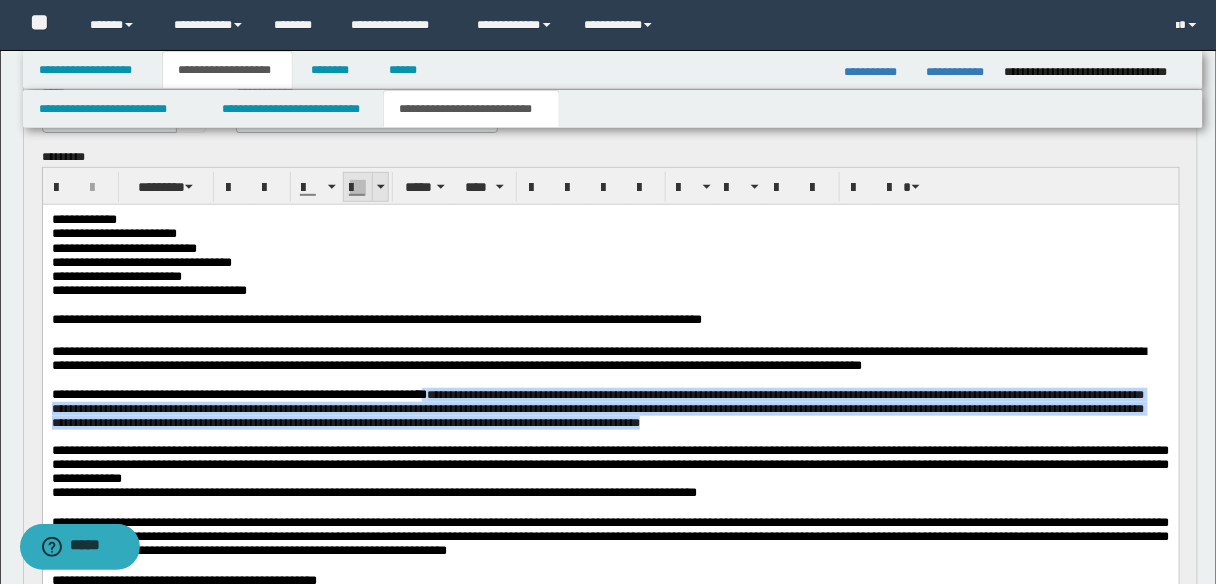 click at bounding box center (380, 187) 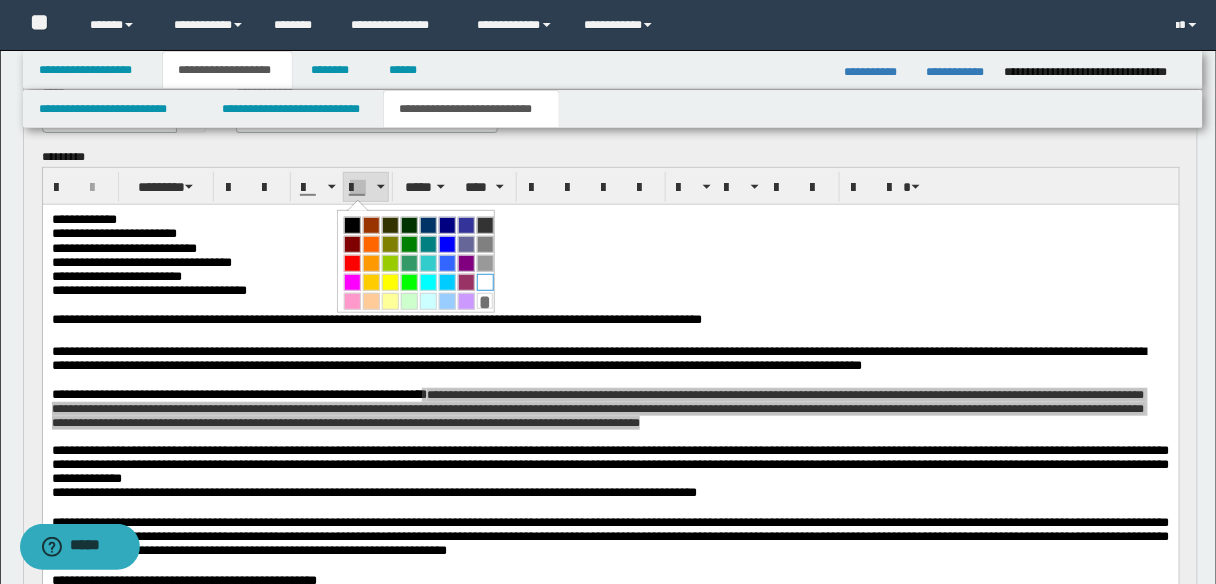 click at bounding box center (485, 282) 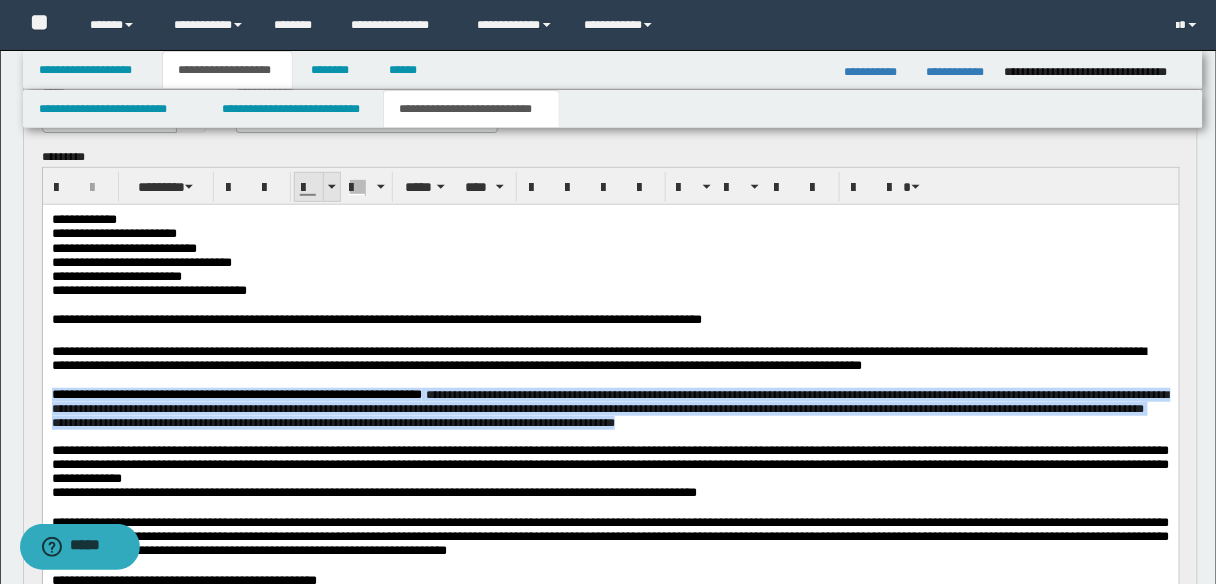 click at bounding box center [331, 187] 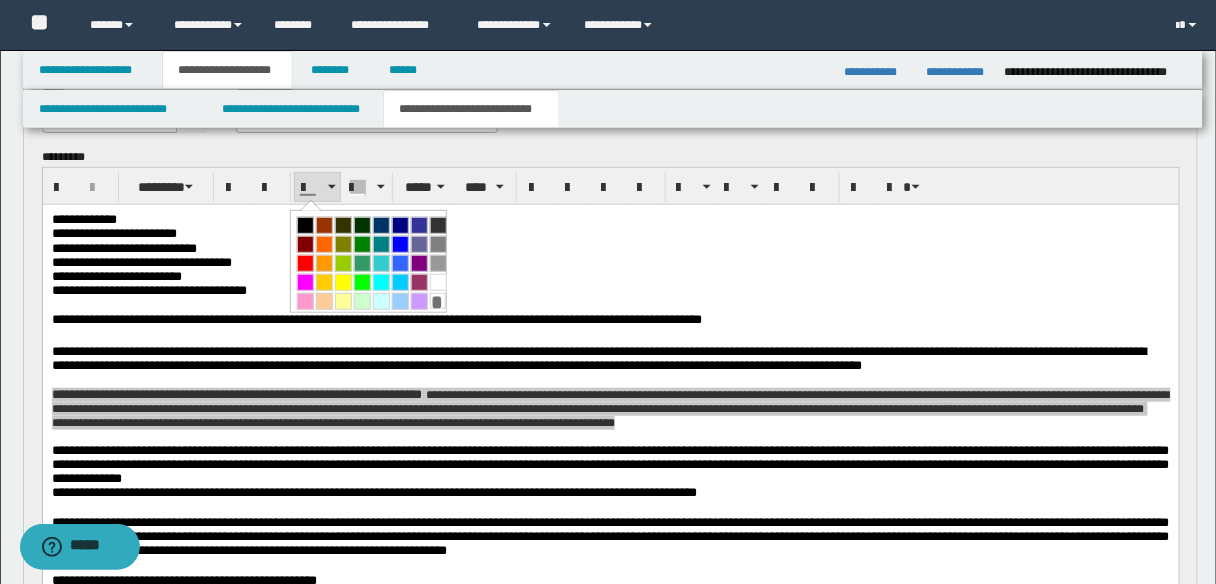 click at bounding box center [305, 225] 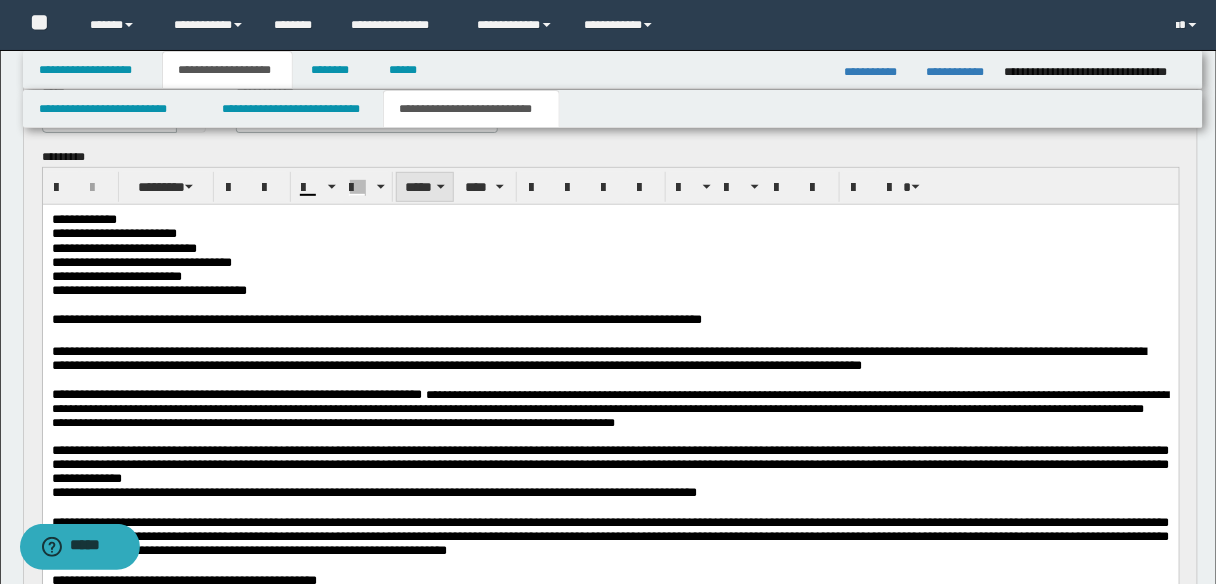 click on "*****" at bounding box center [425, 187] 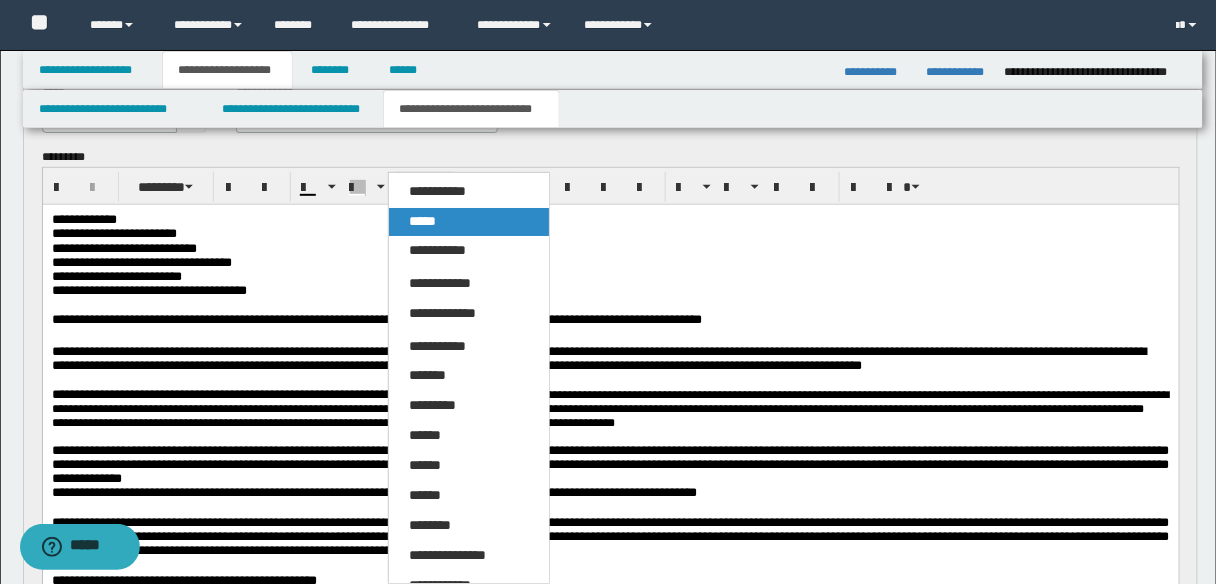 click on "*****" at bounding box center (422, 221) 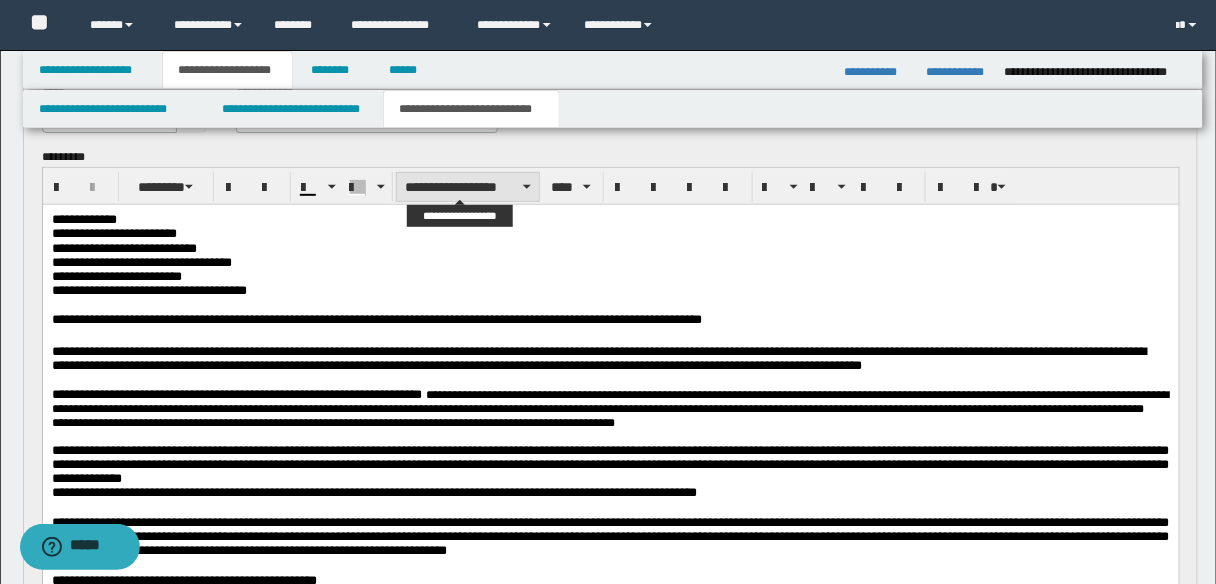 click on "**********" at bounding box center (468, 187) 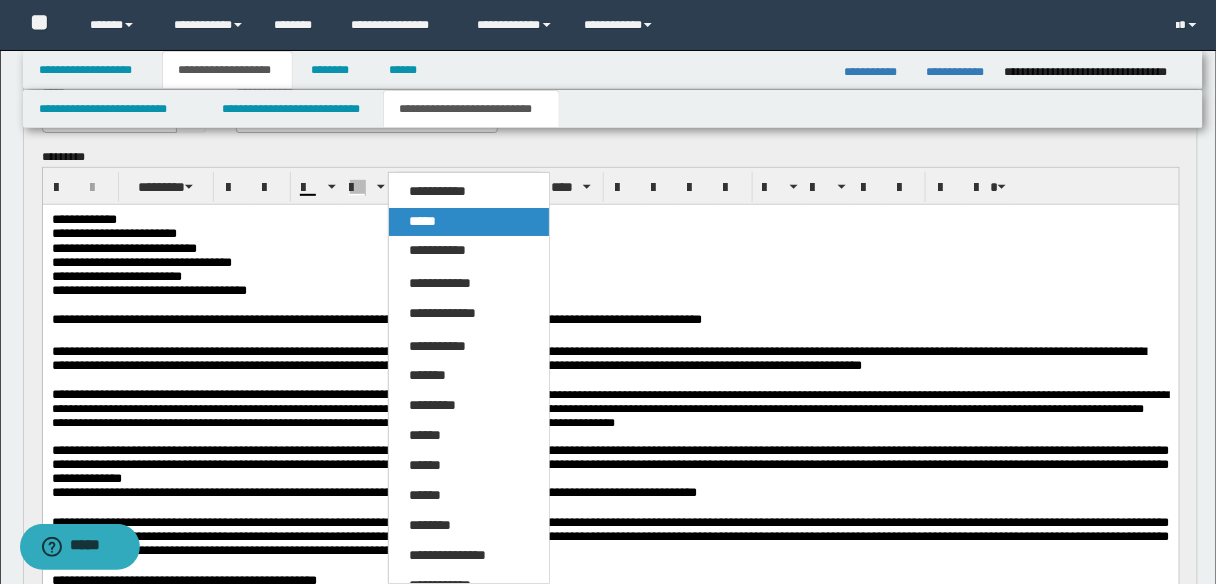 click on "*****" at bounding box center [468, 222] 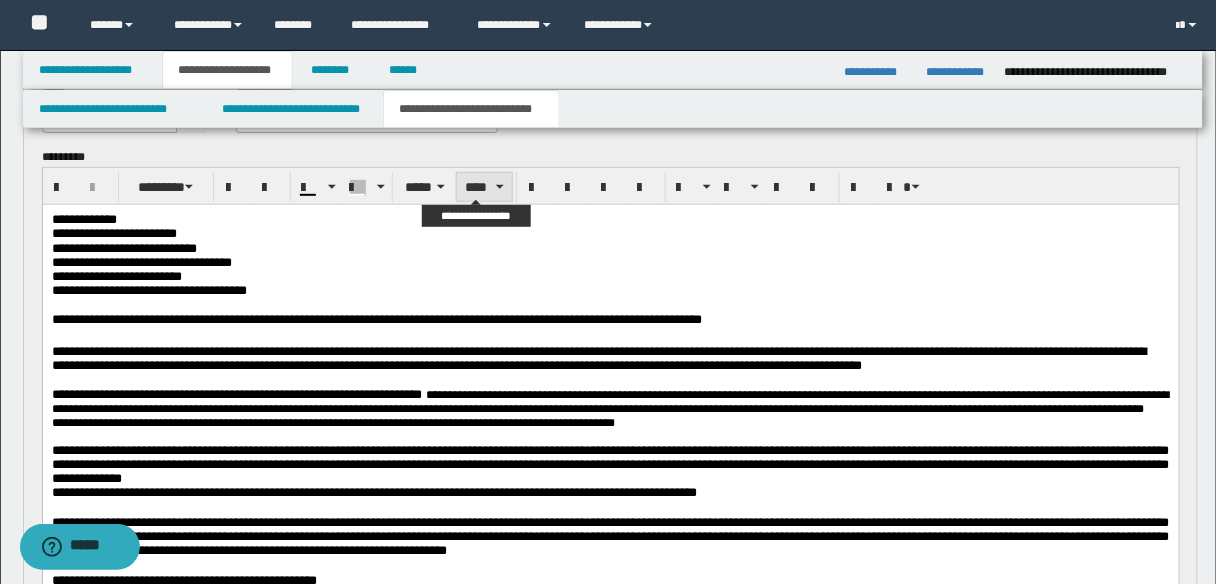 click on "****" at bounding box center (484, 187) 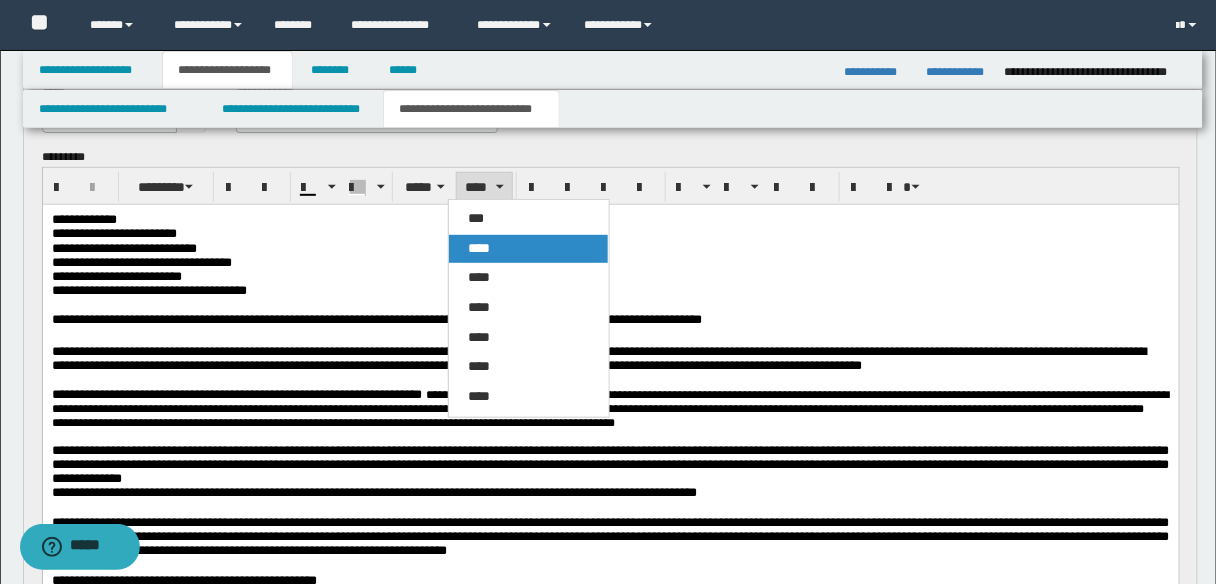 click on "****" at bounding box center [480, 248] 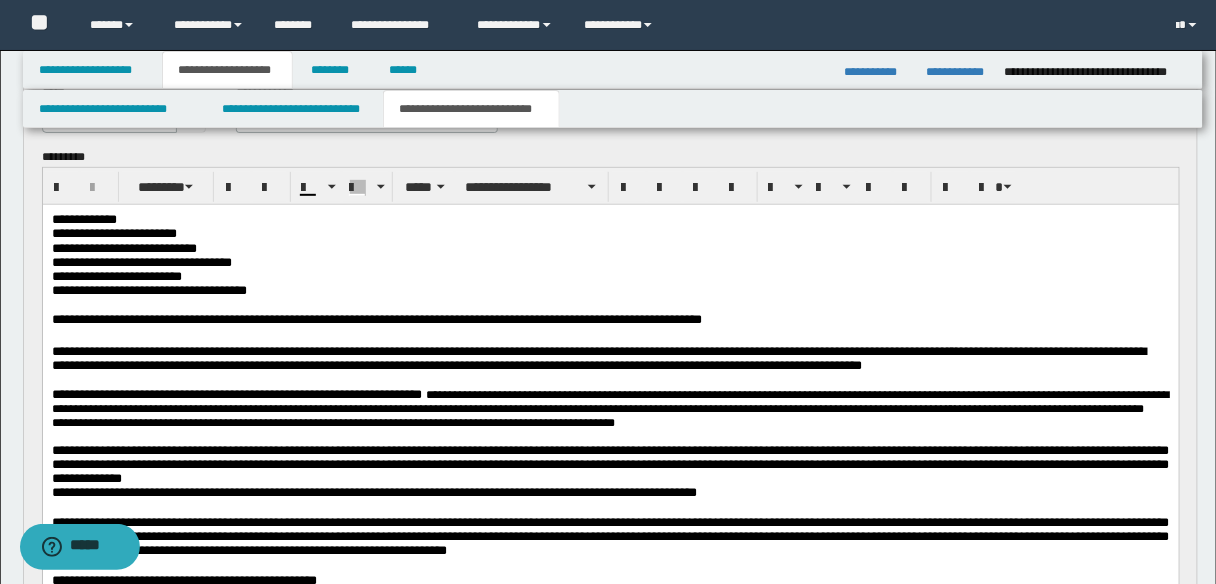 click on "**********" at bounding box center [296, 318] 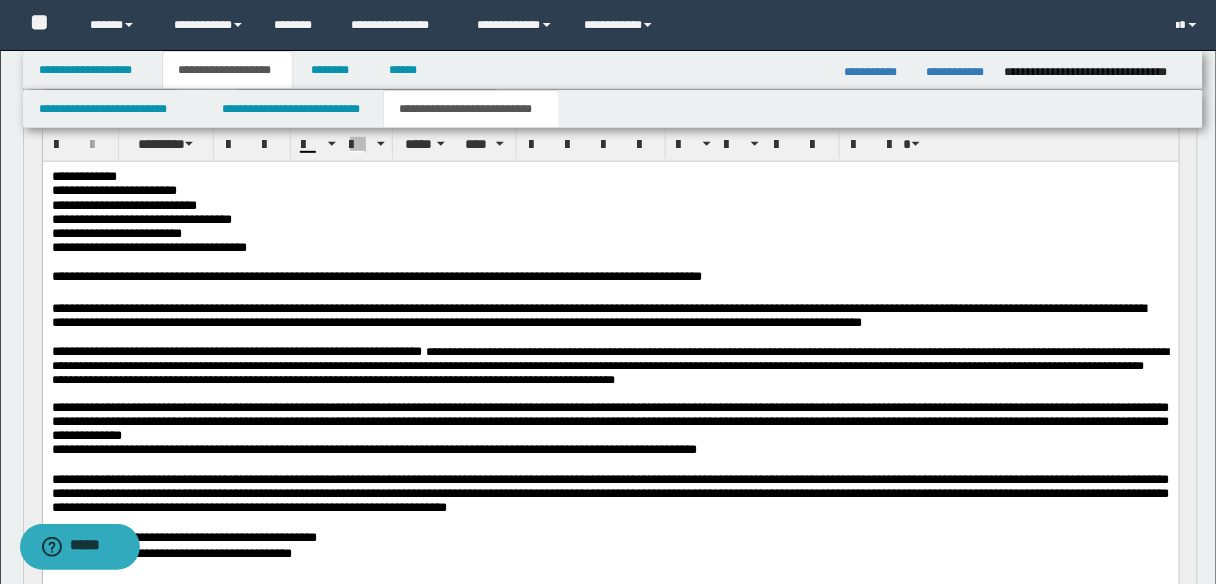 scroll, scrollTop: 230, scrollLeft: 0, axis: vertical 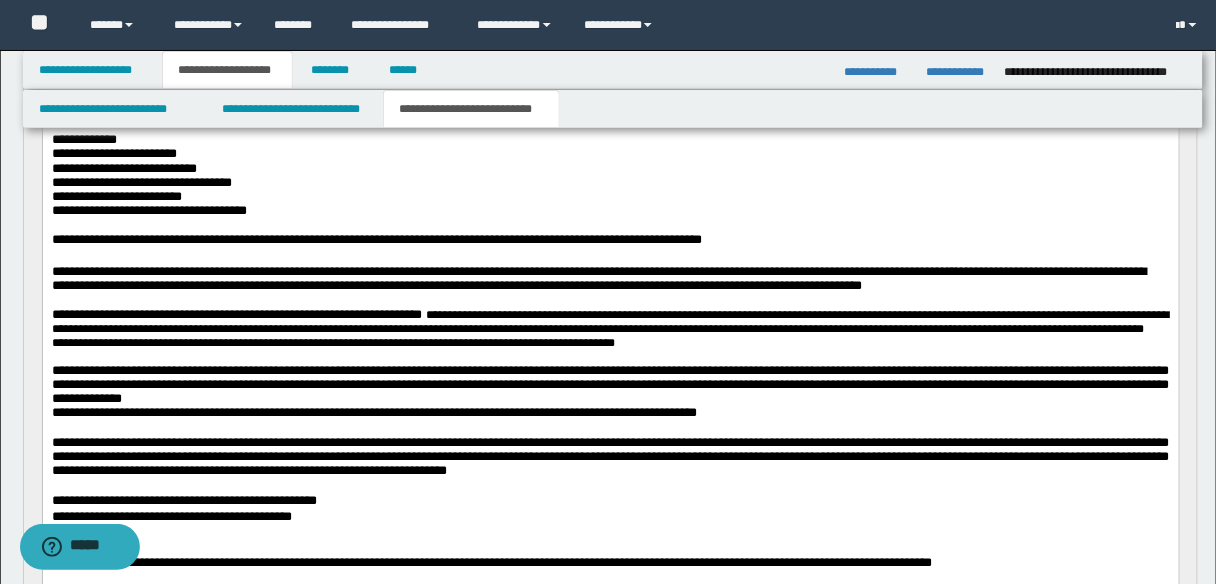 click on "**********" at bounding box center [610, 328] 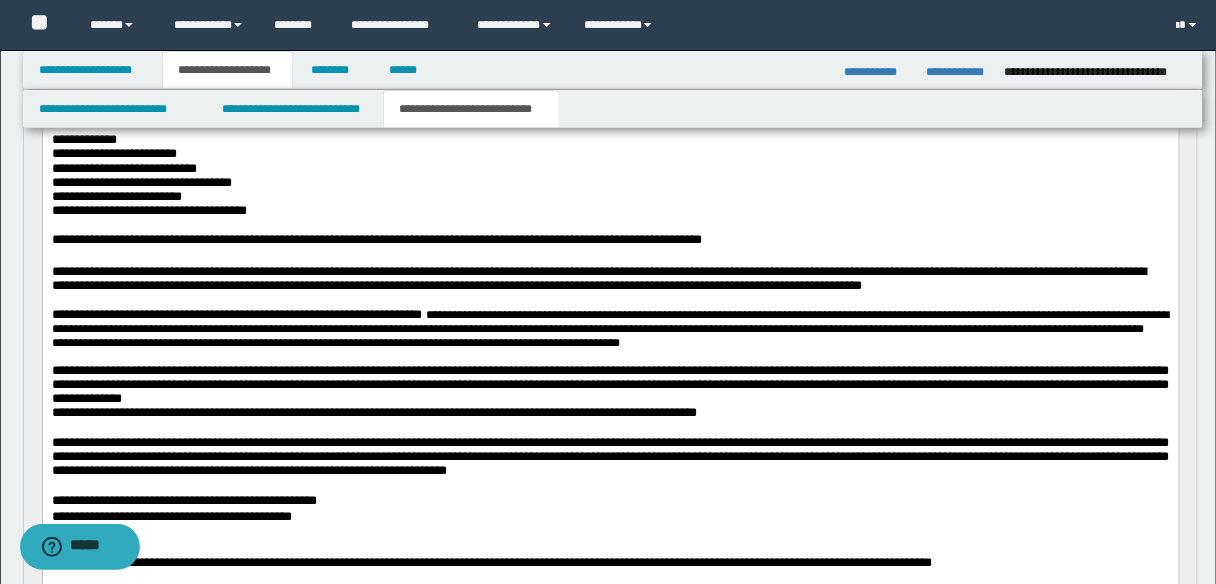 click on "**********" at bounding box center (610, 328) 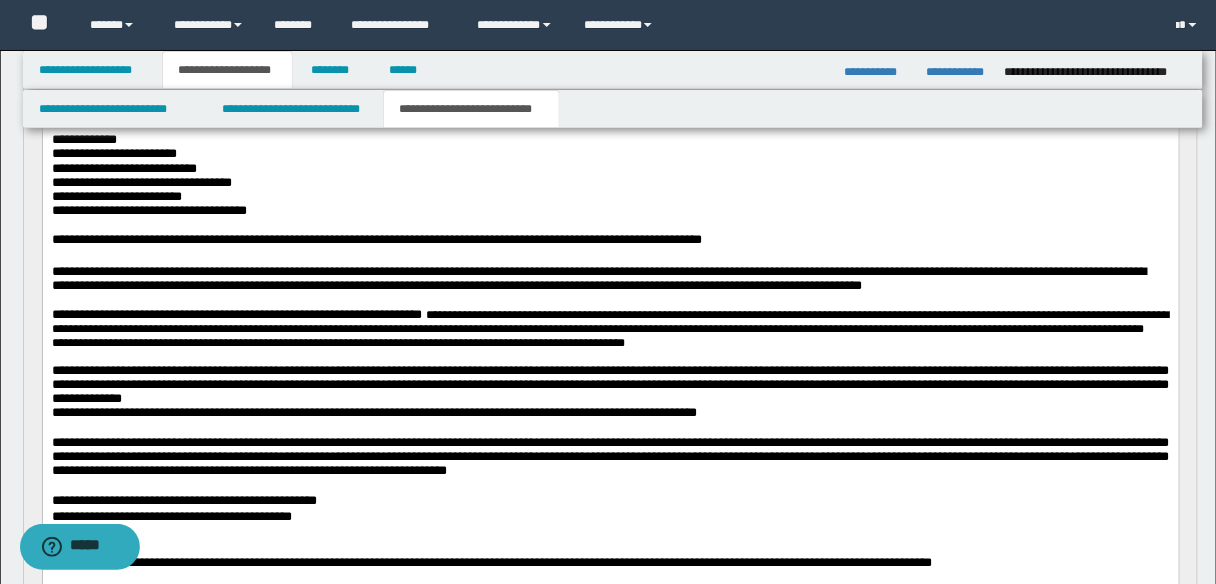 click on "**********" at bounding box center (610, 328) 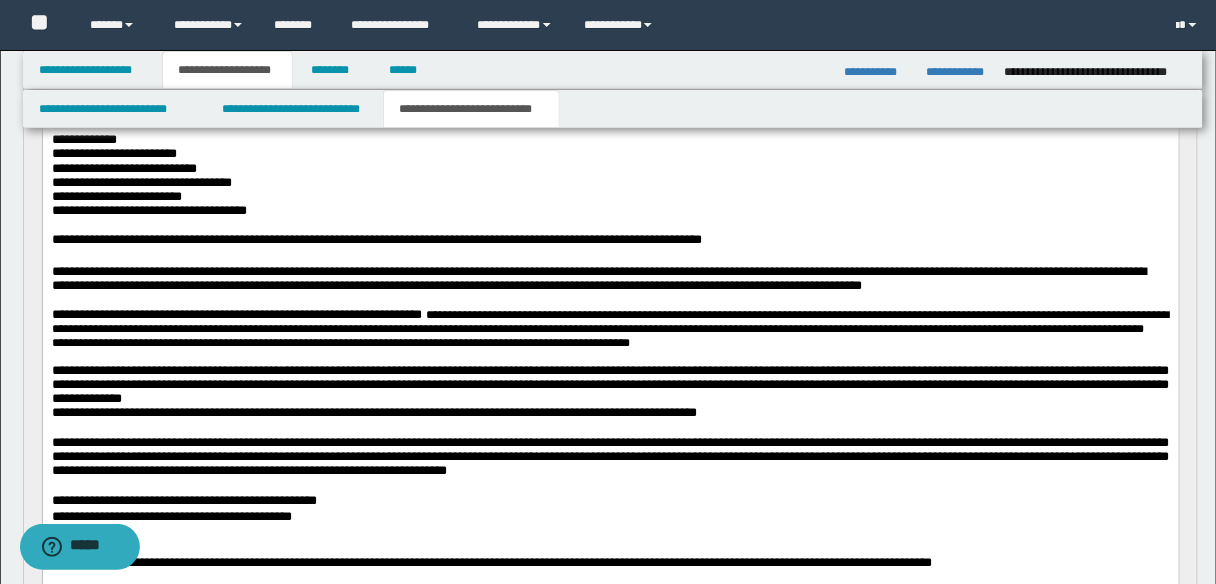 click on "**********" at bounding box center (610, 383) 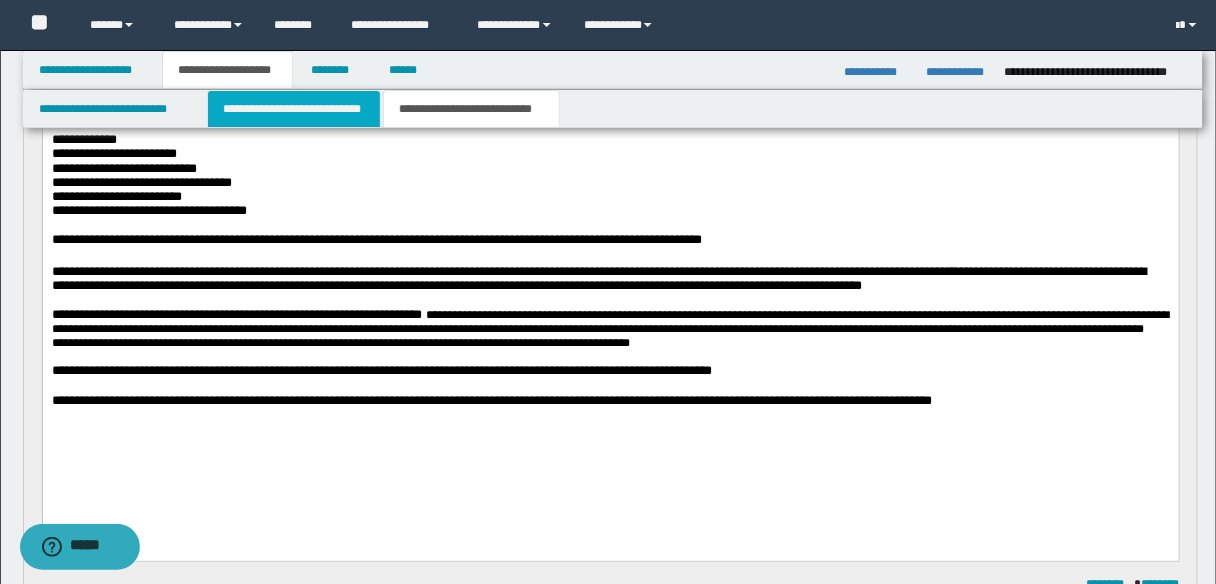 click on "**********" at bounding box center (294, 109) 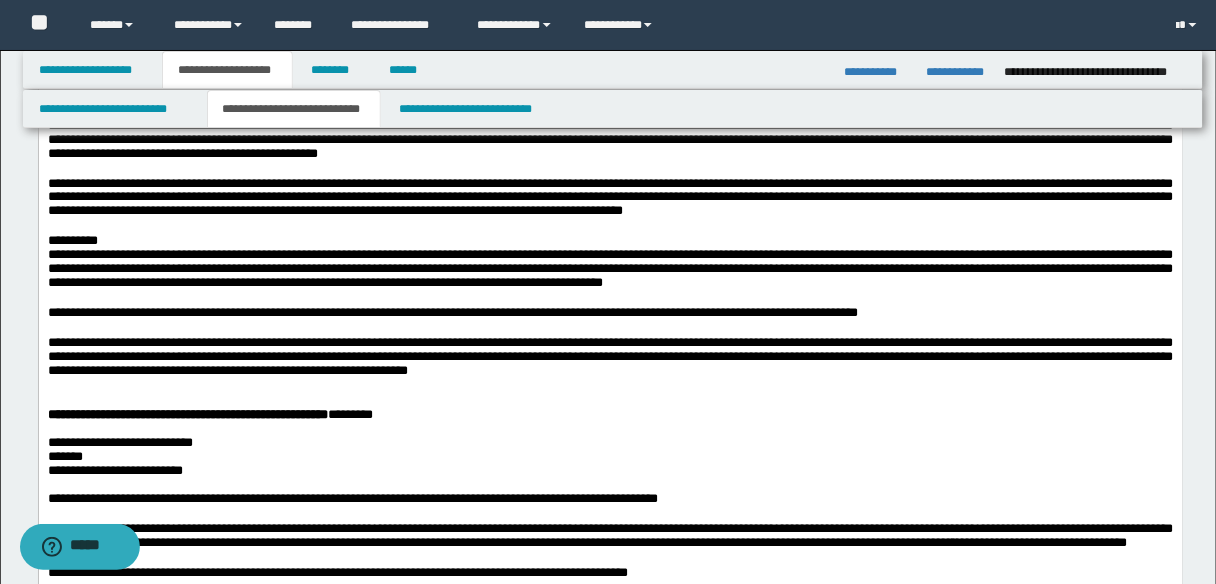scroll, scrollTop: 720, scrollLeft: 0, axis: vertical 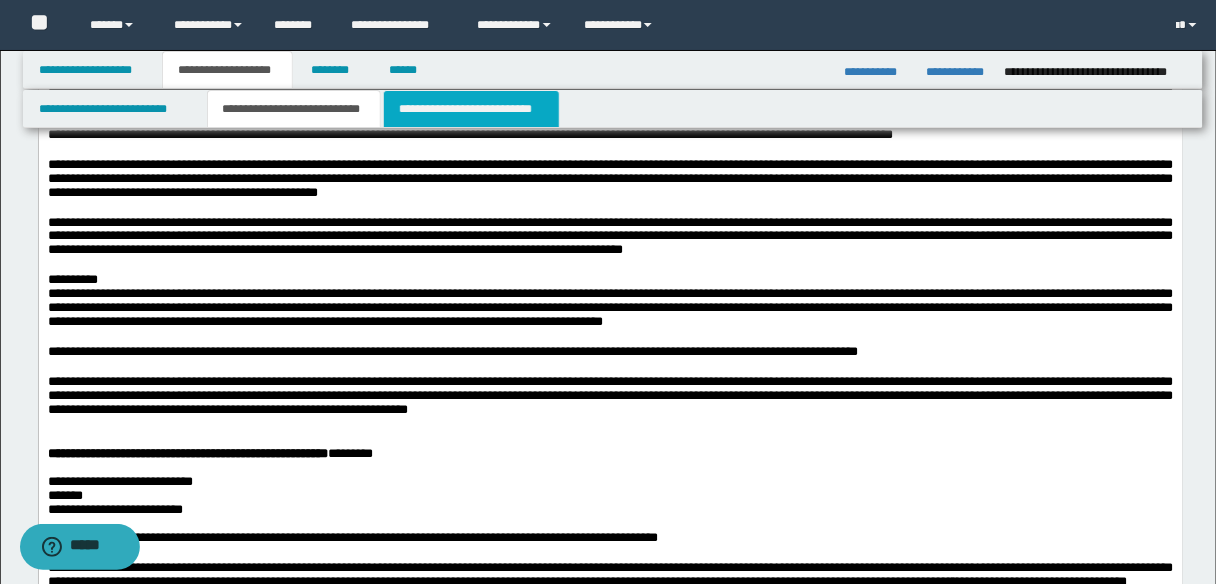 click on "**********" at bounding box center (471, 109) 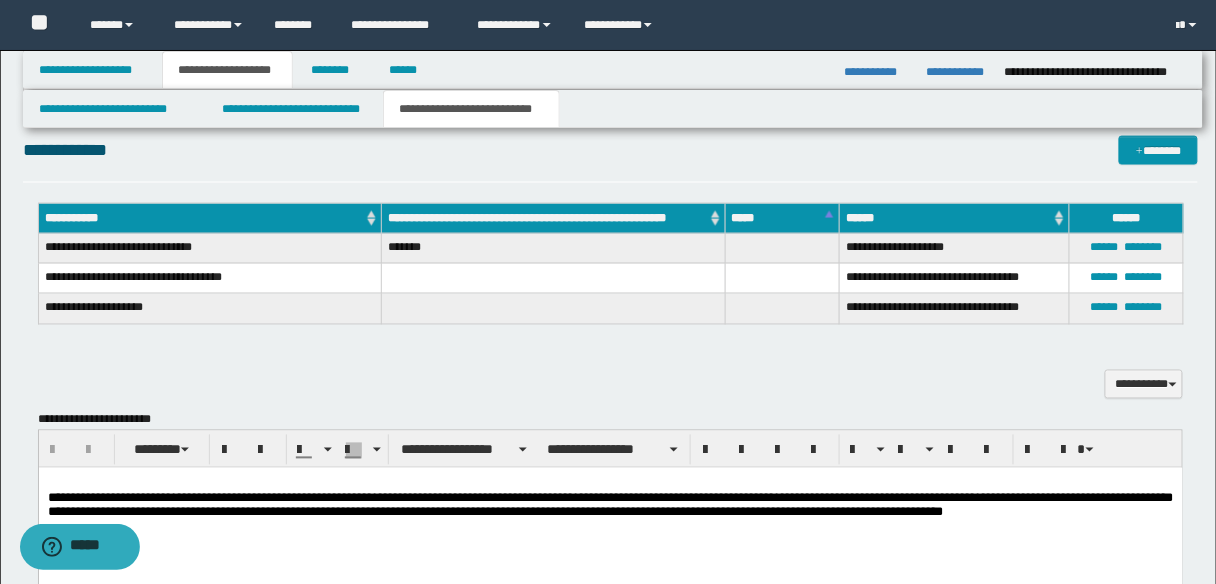 click on "**********" at bounding box center [610, 505] 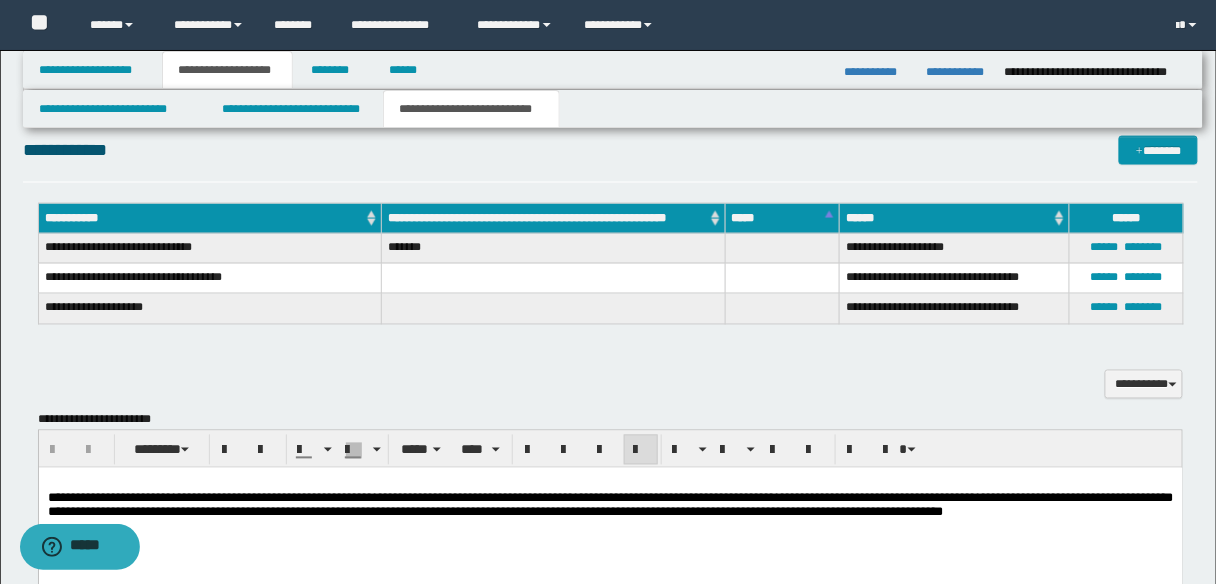 type 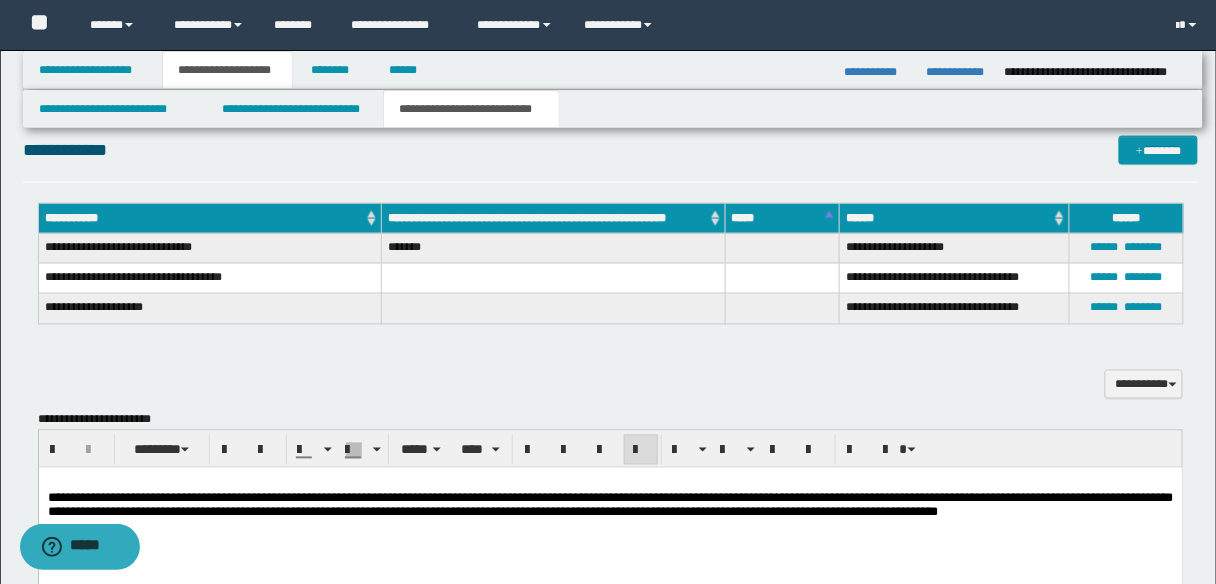 click on "**********" at bounding box center (610, 505) 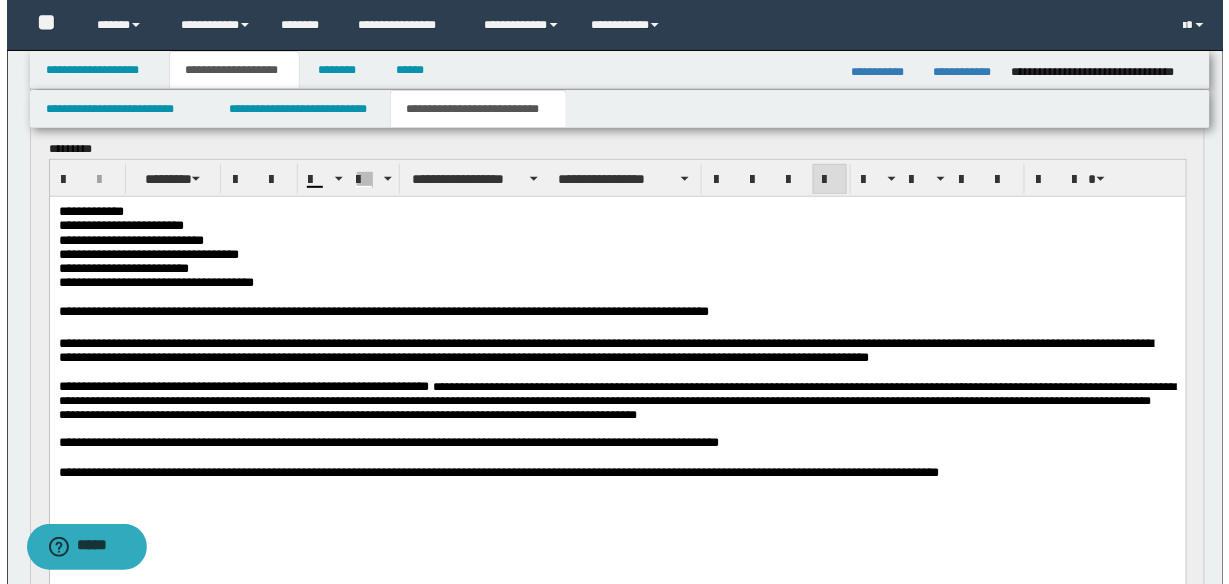 scroll, scrollTop: 0, scrollLeft: 0, axis: both 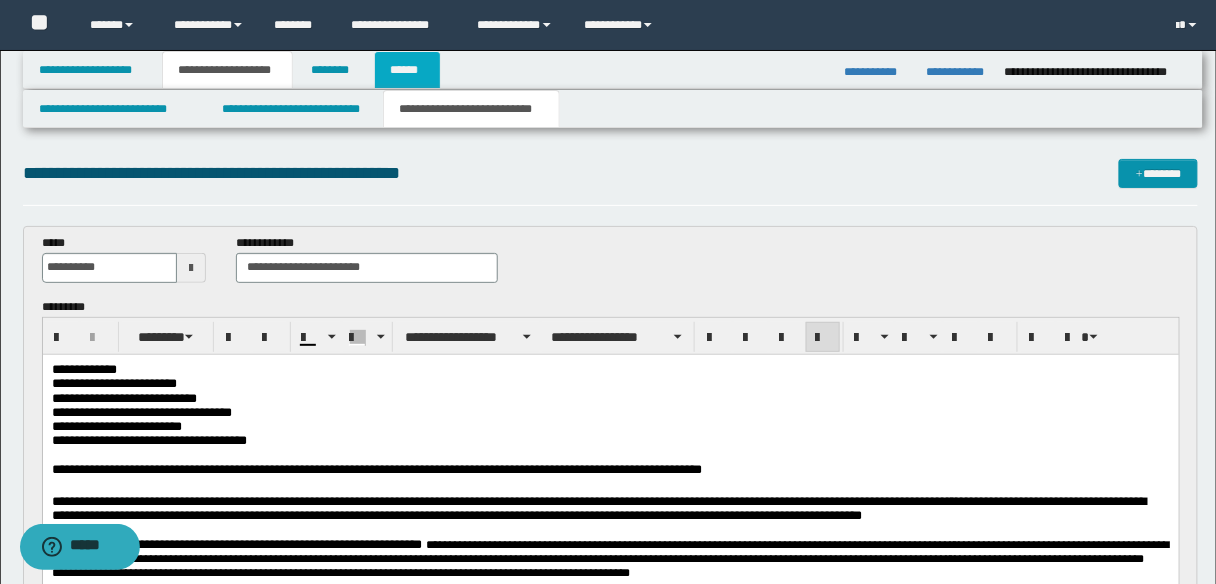click on "******" at bounding box center [408, 70] 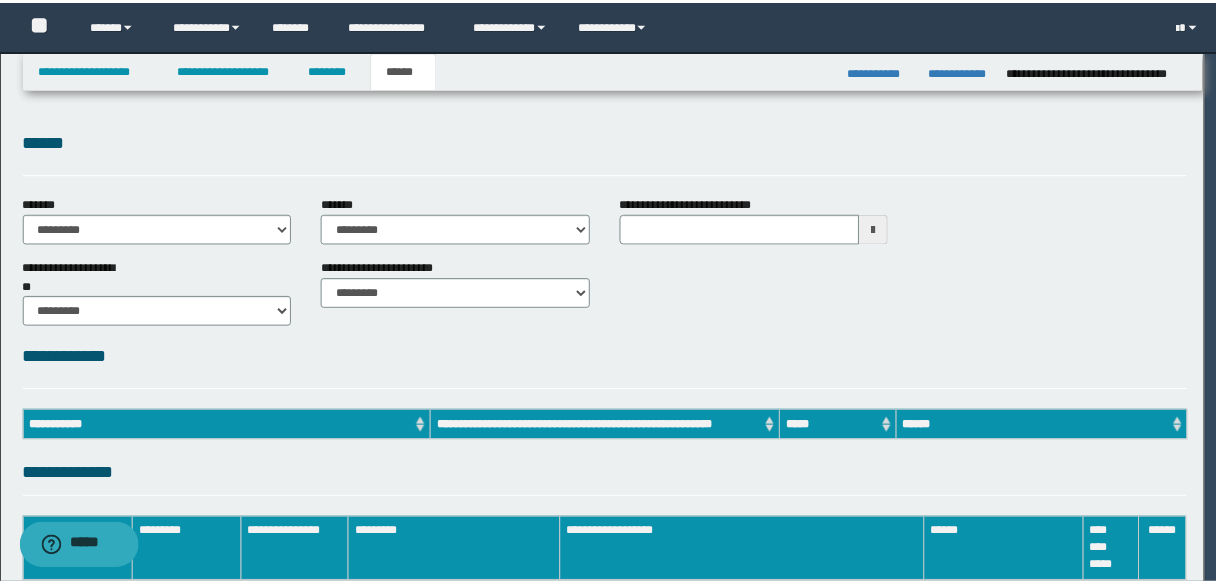 scroll, scrollTop: 0, scrollLeft: 0, axis: both 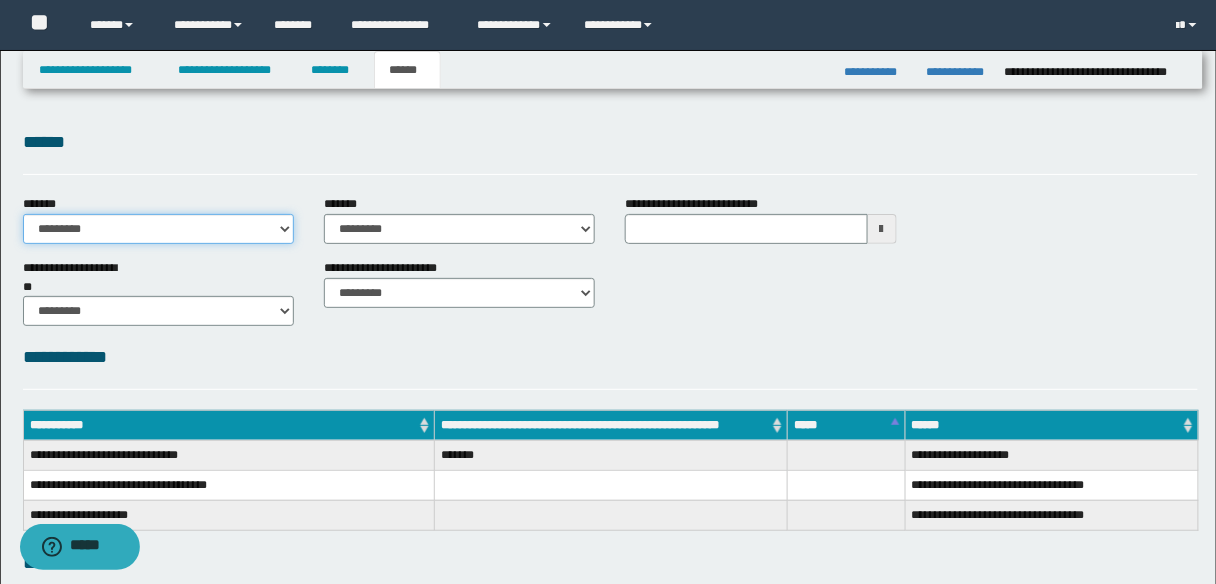 click on "**********" at bounding box center [158, 229] 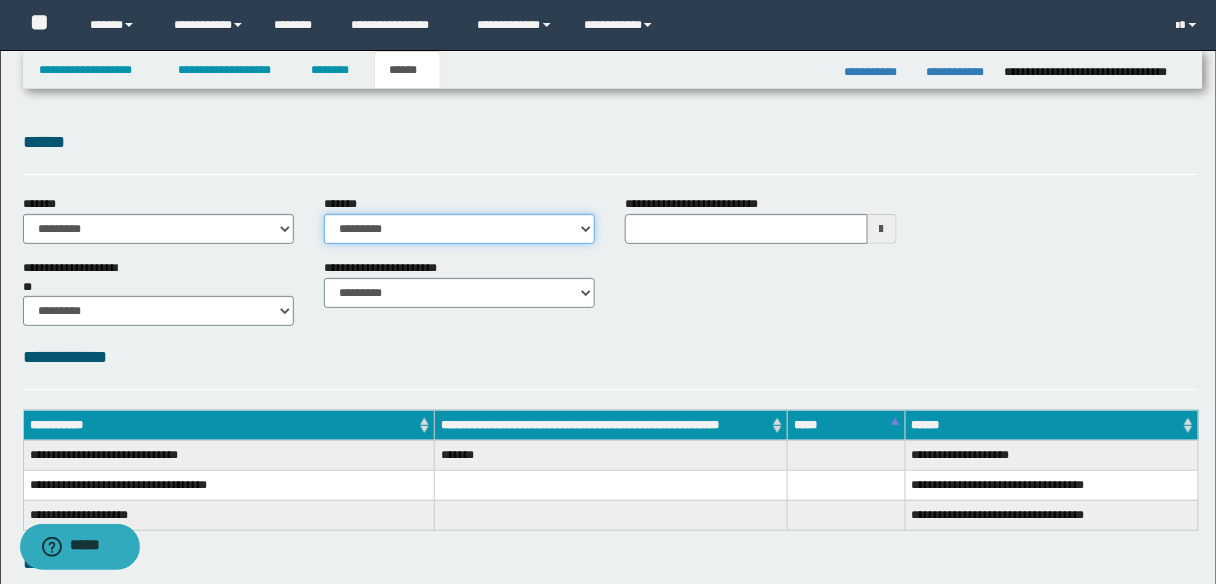 click on "**********" at bounding box center [459, 229] 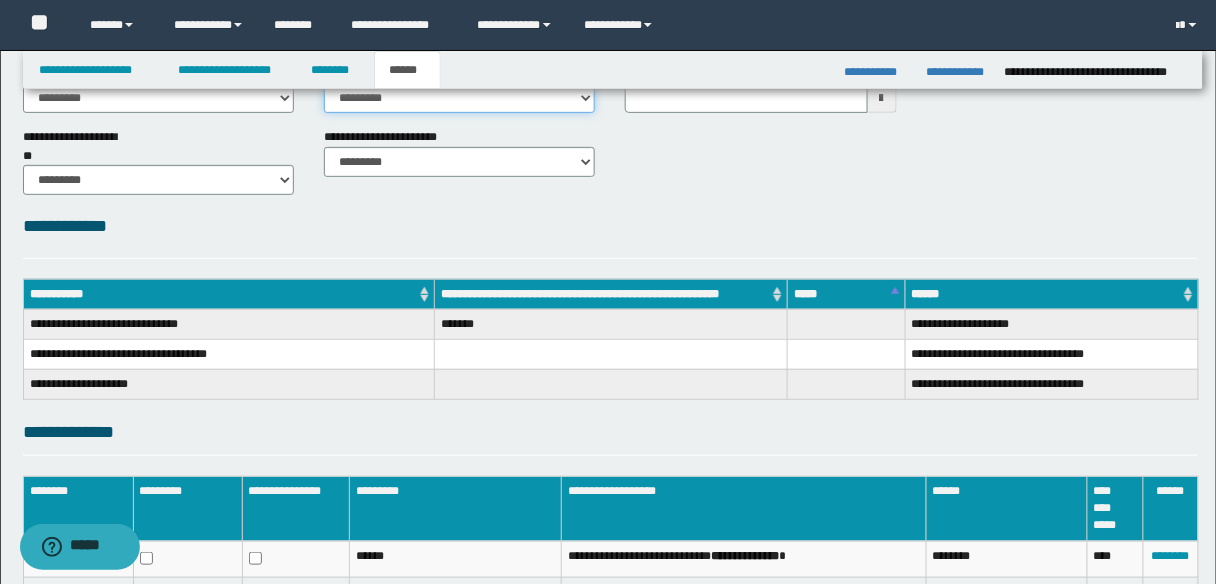 scroll, scrollTop: 0, scrollLeft: 0, axis: both 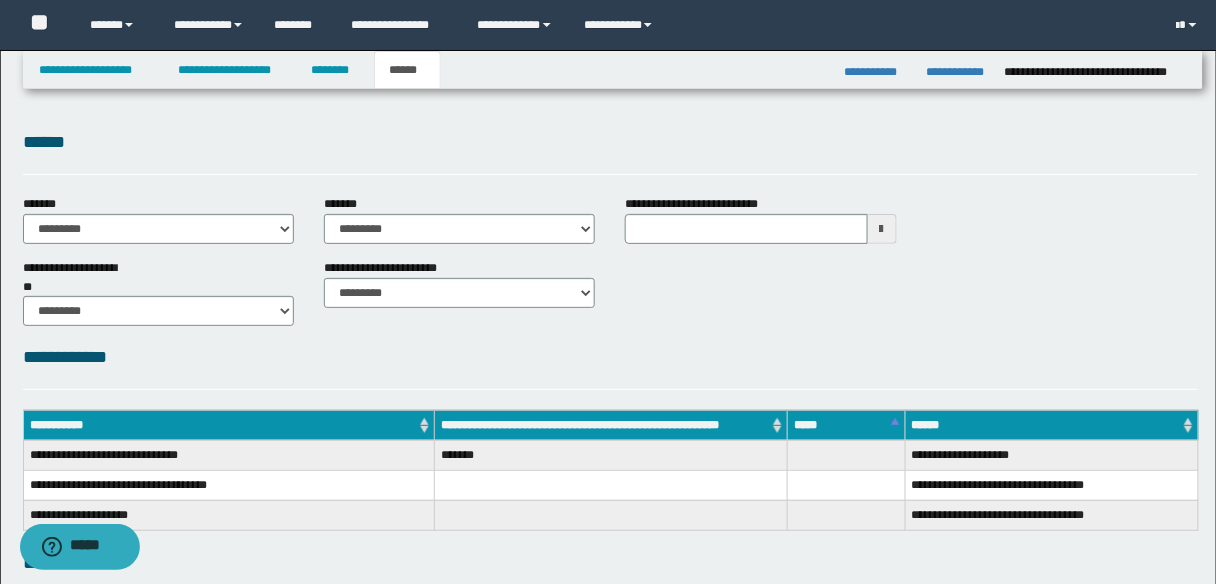 type 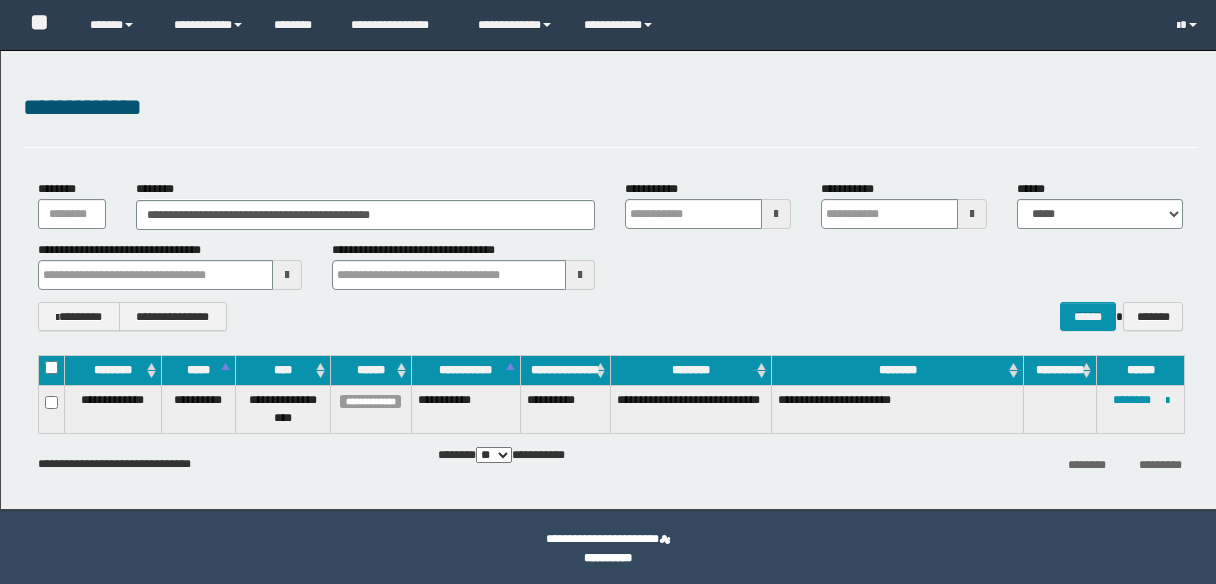 scroll, scrollTop: 0, scrollLeft: 0, axis: both 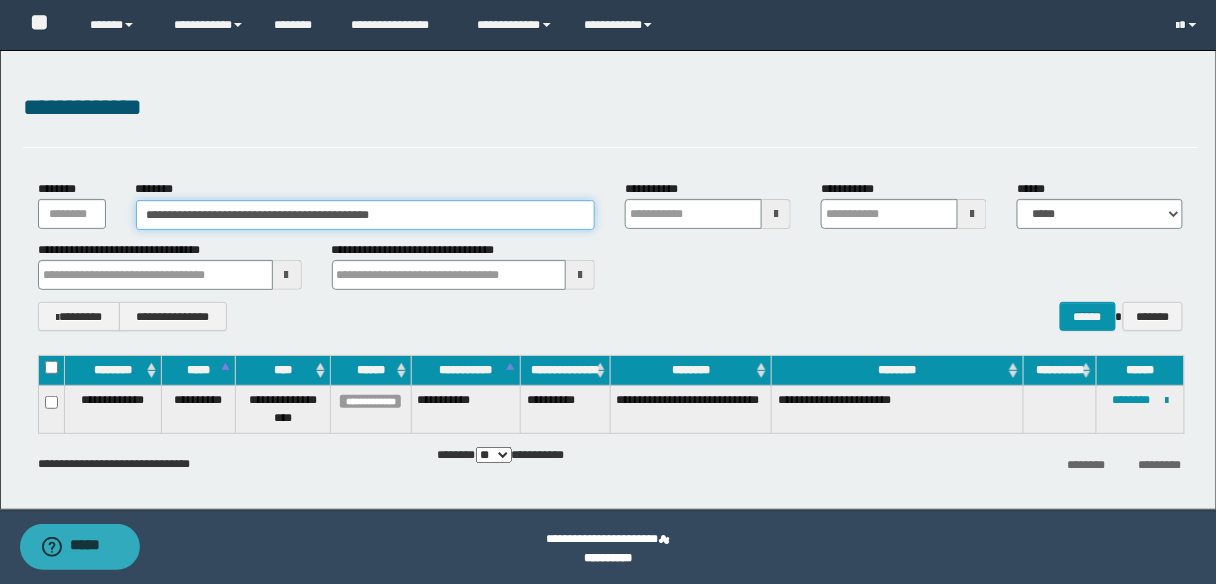 drag, startPoint x: 422, startPoint y: 217, endPoint x: 122, endPoint y: 220, distance: 300.015 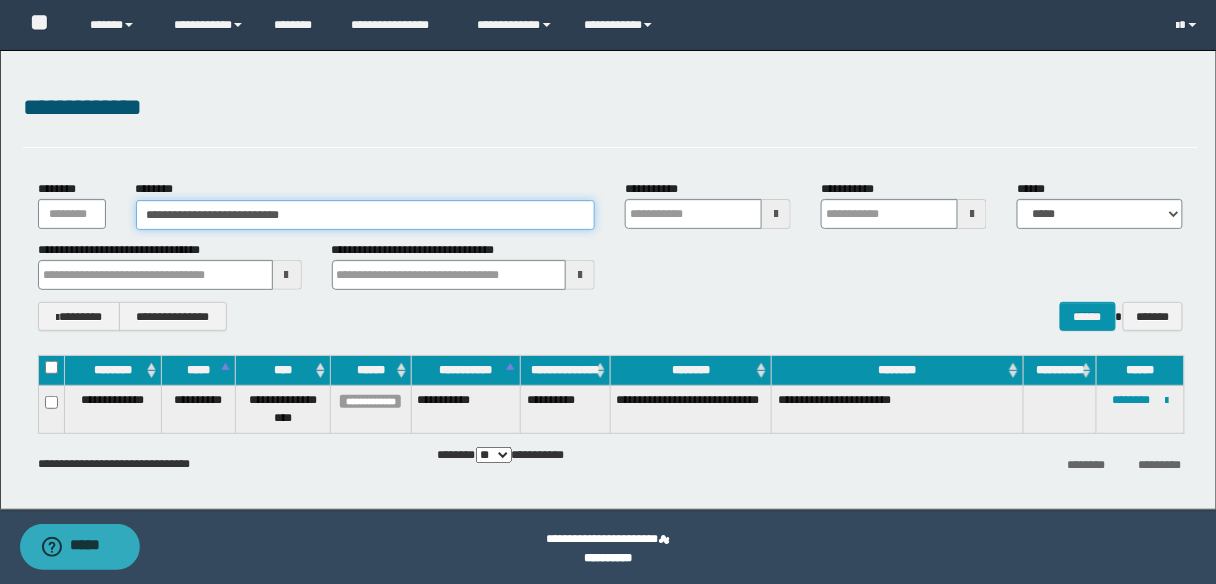 type on "**********" 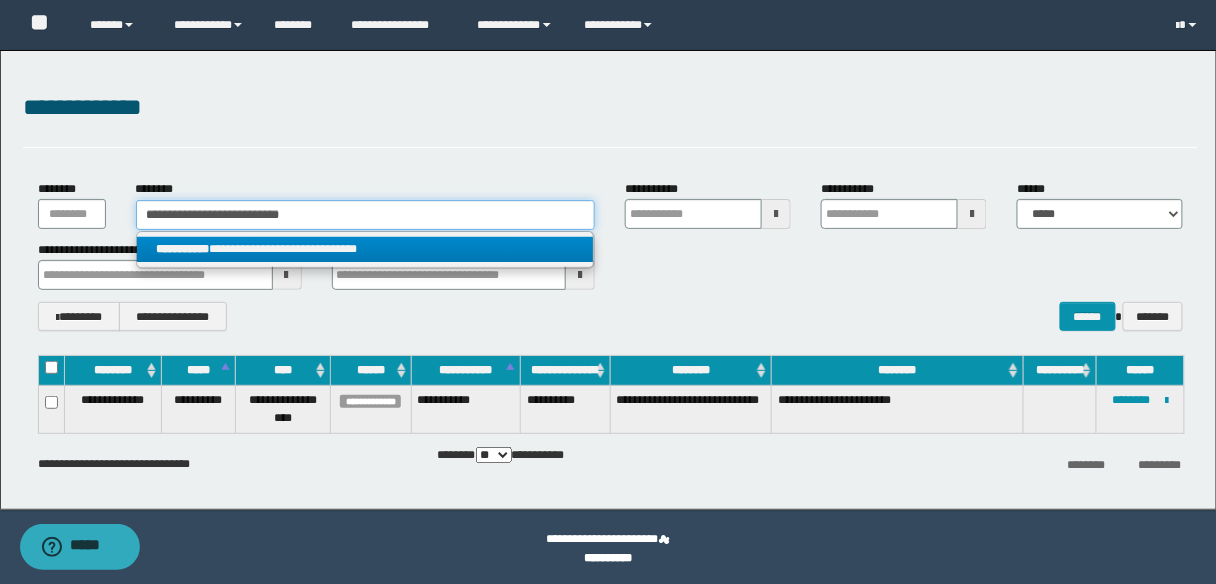 type on "**********" 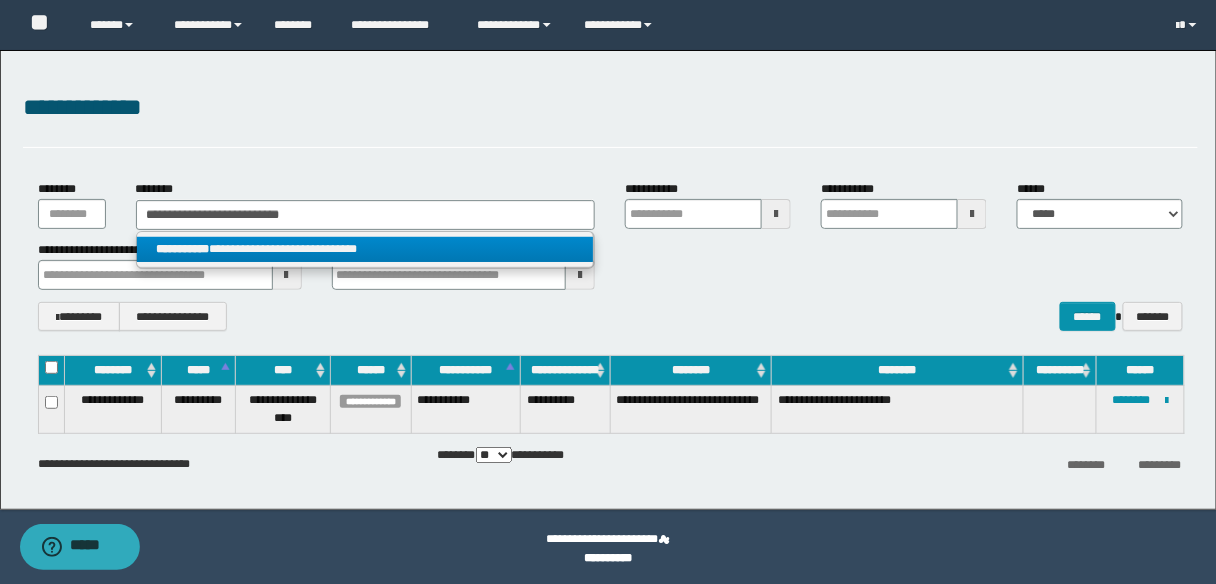 click on "**********" at bounding box center [365, 249] 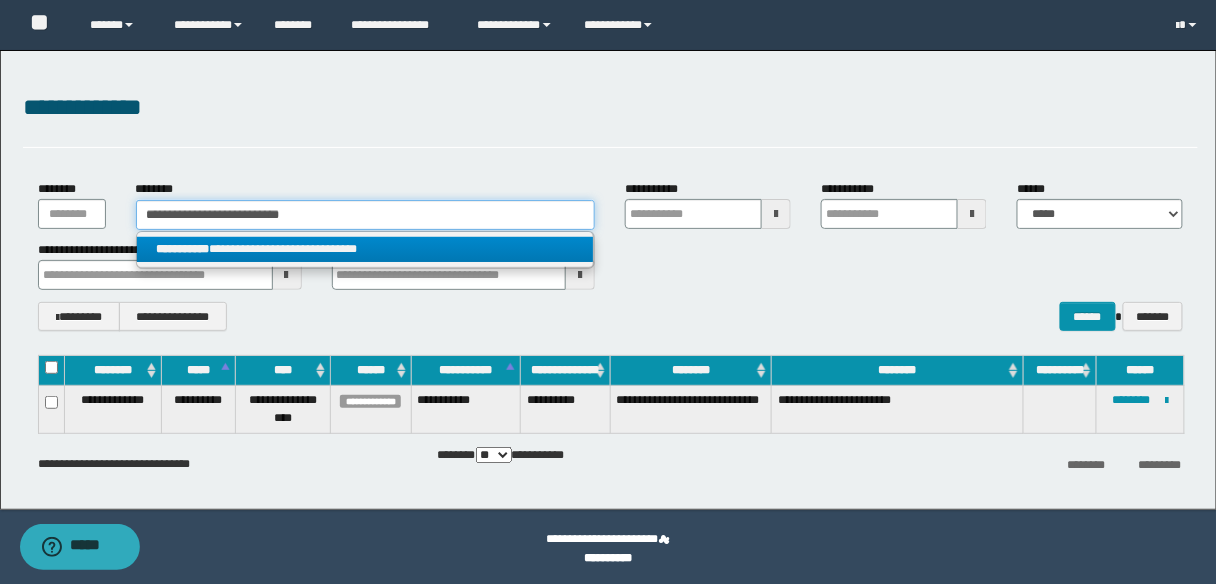 type 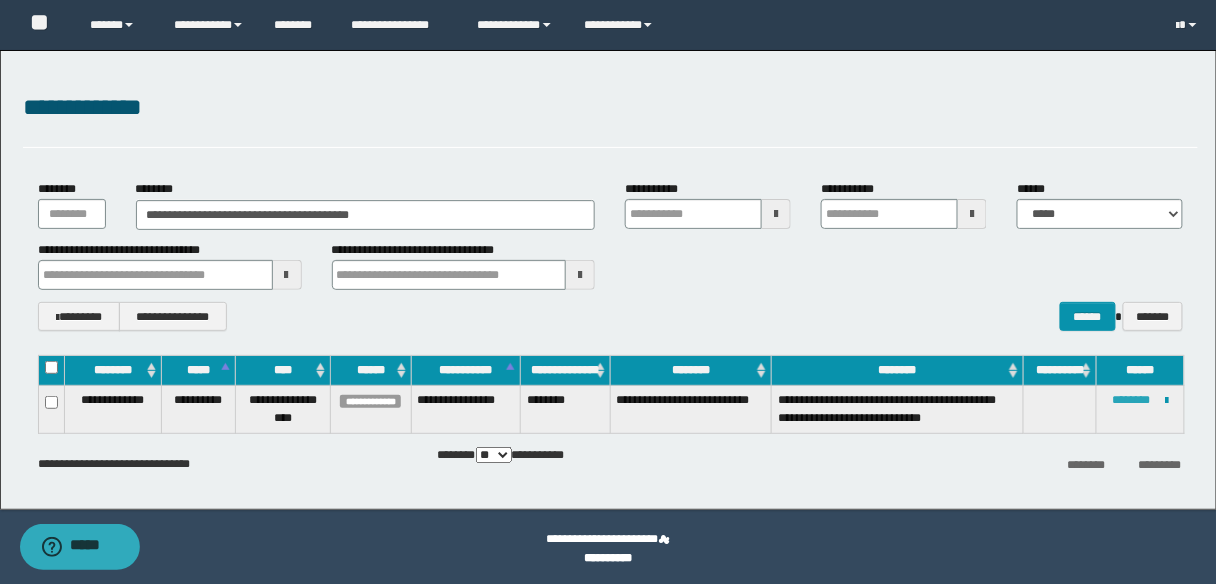 click on "********" at bounding box center [1132, 400] 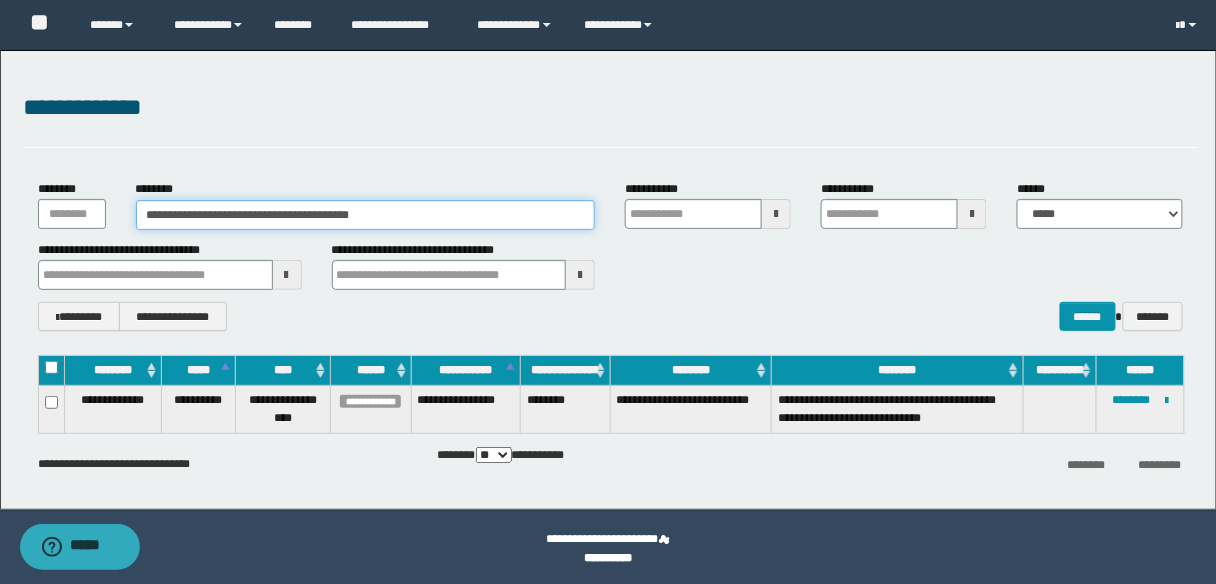 drag, startPoint x: 393, startPoint y: 213, endPoint x: 115, endPoint y: 215, distance: 278.0072 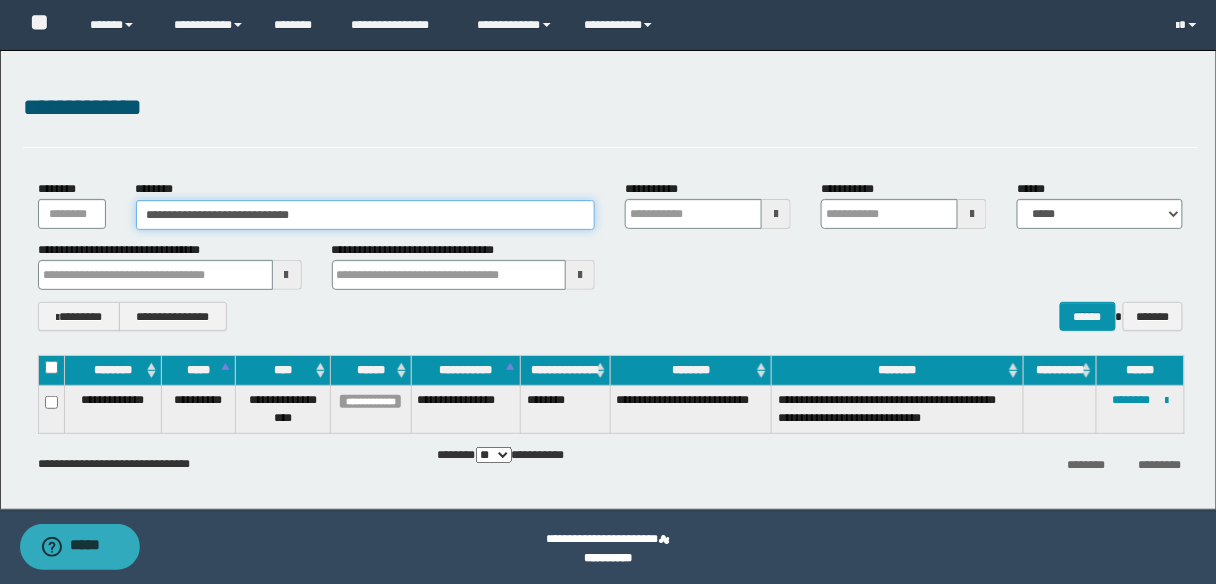 type on "**********" 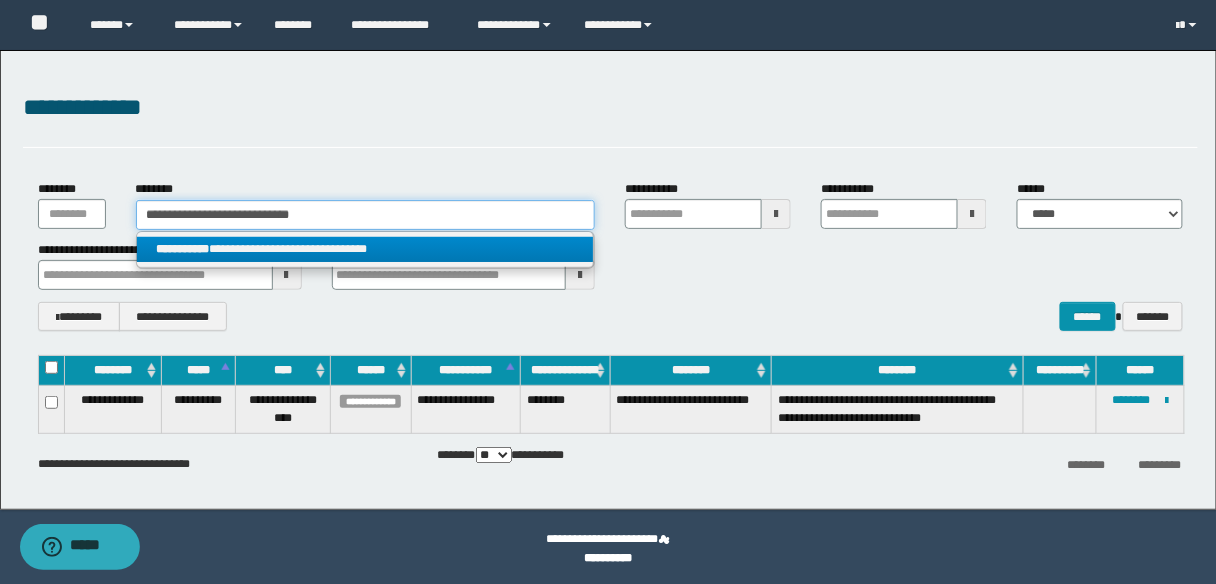 type on "**********" 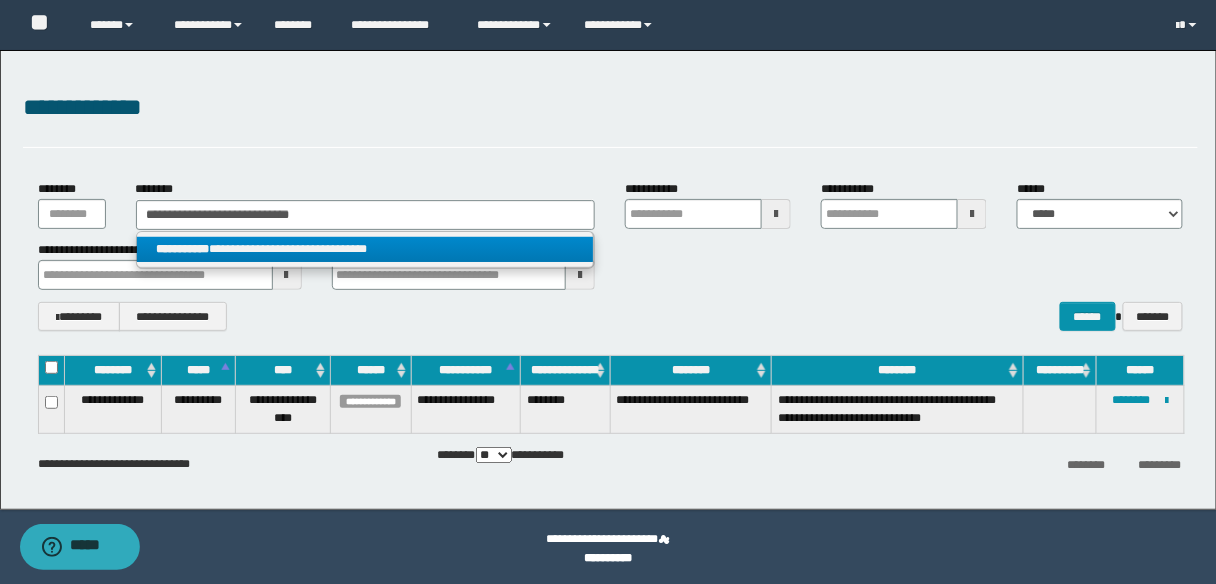 click on "**********" at bounding box center (365, 249) 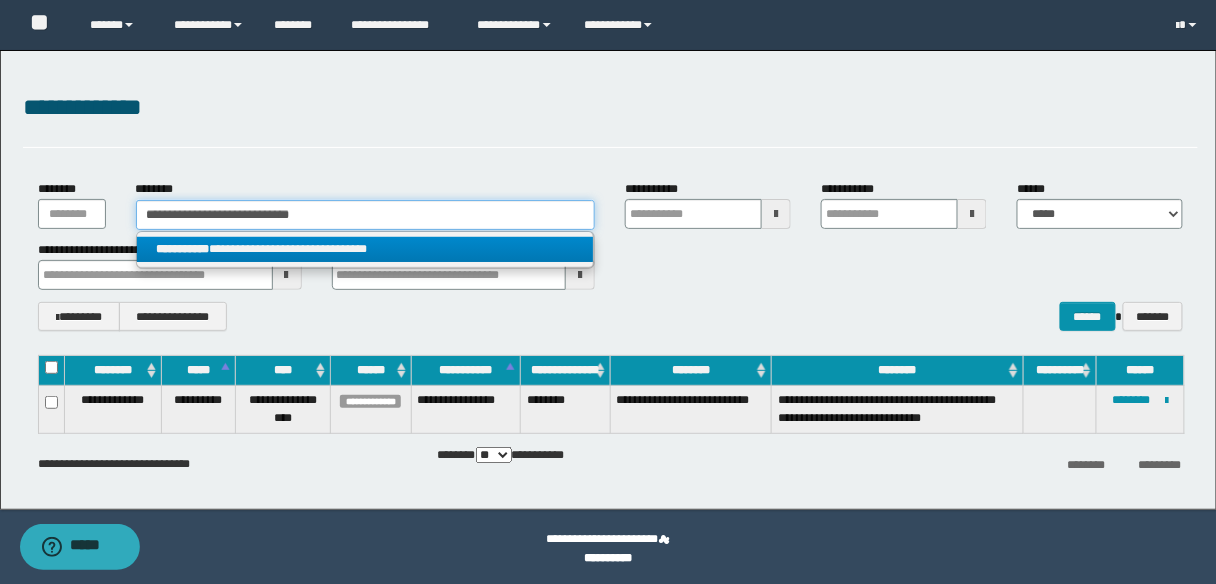 type 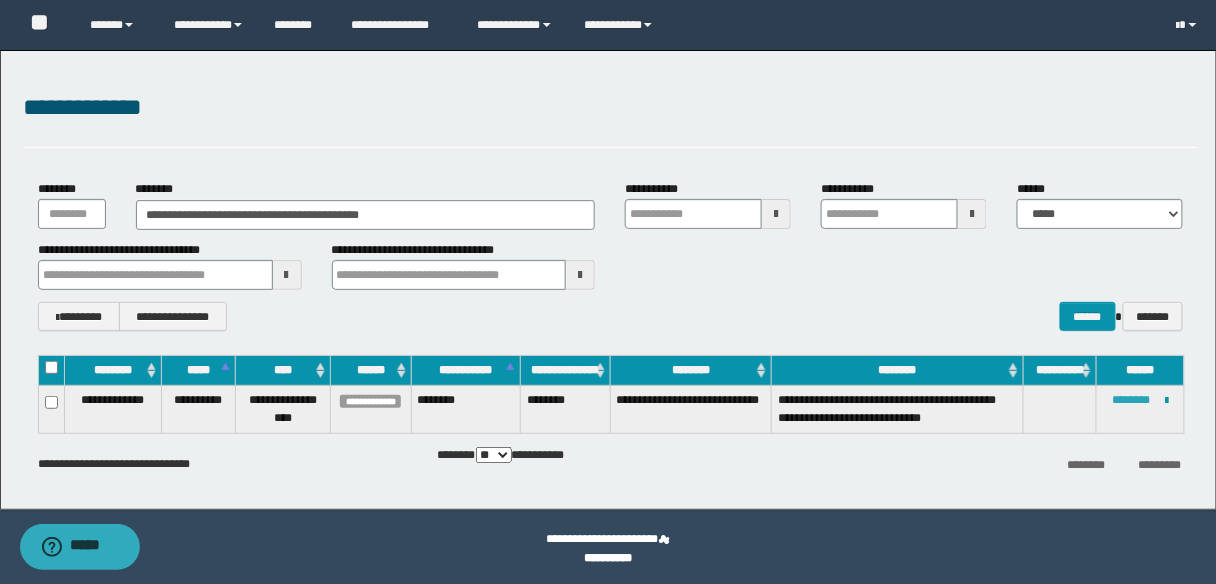 click on "********" at bounding box center [1132, 400] 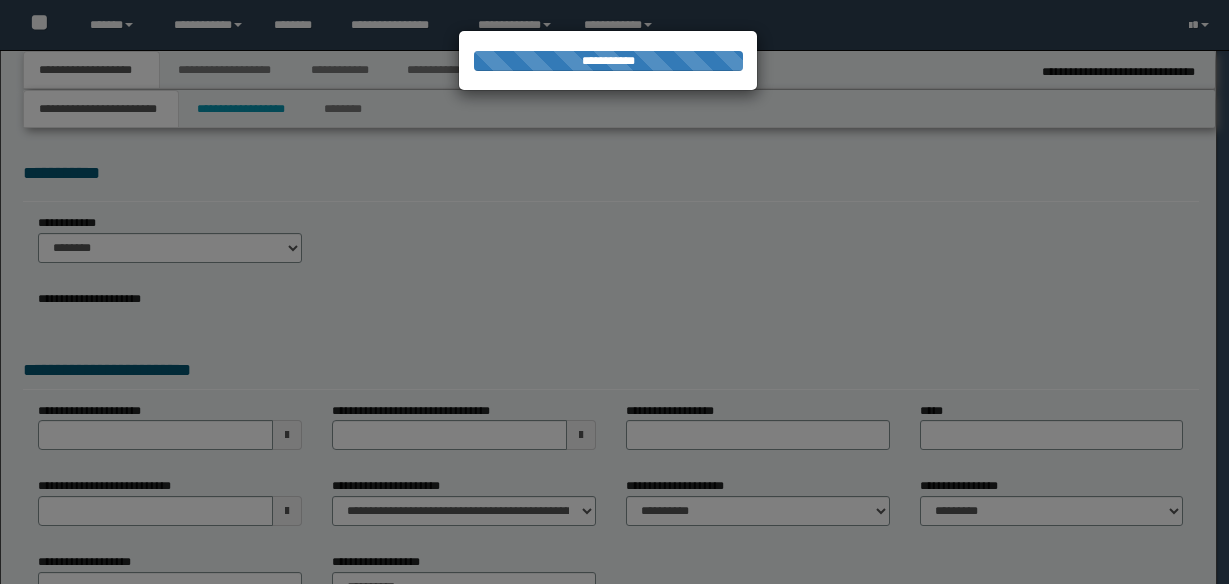 select on "*" 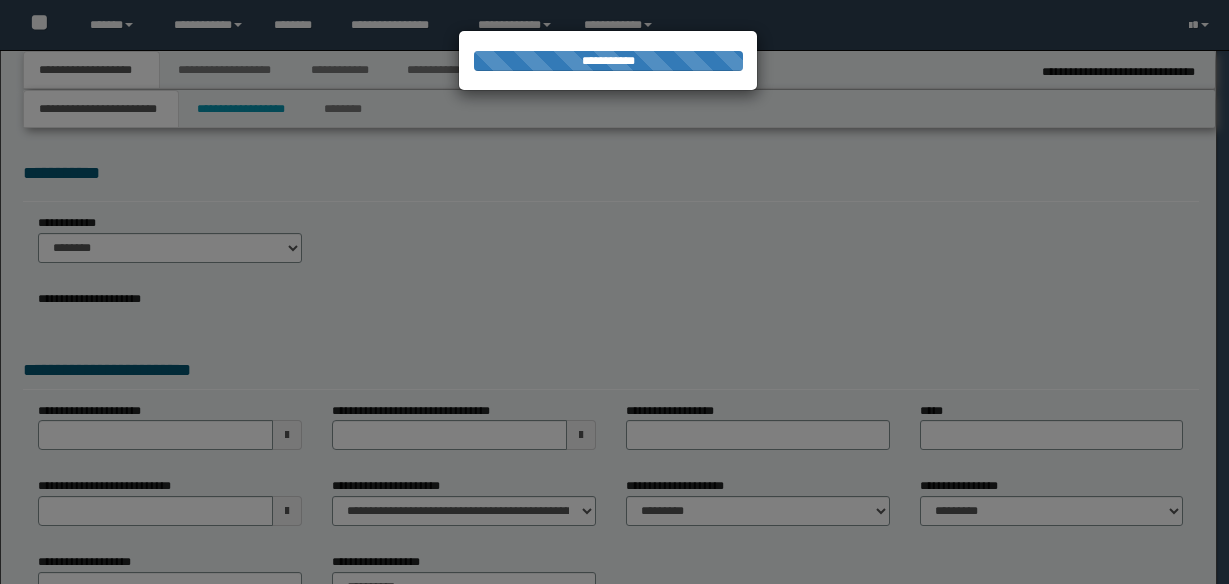 scroll, scrollTop: 0, scrollLeft: 0, axis: both 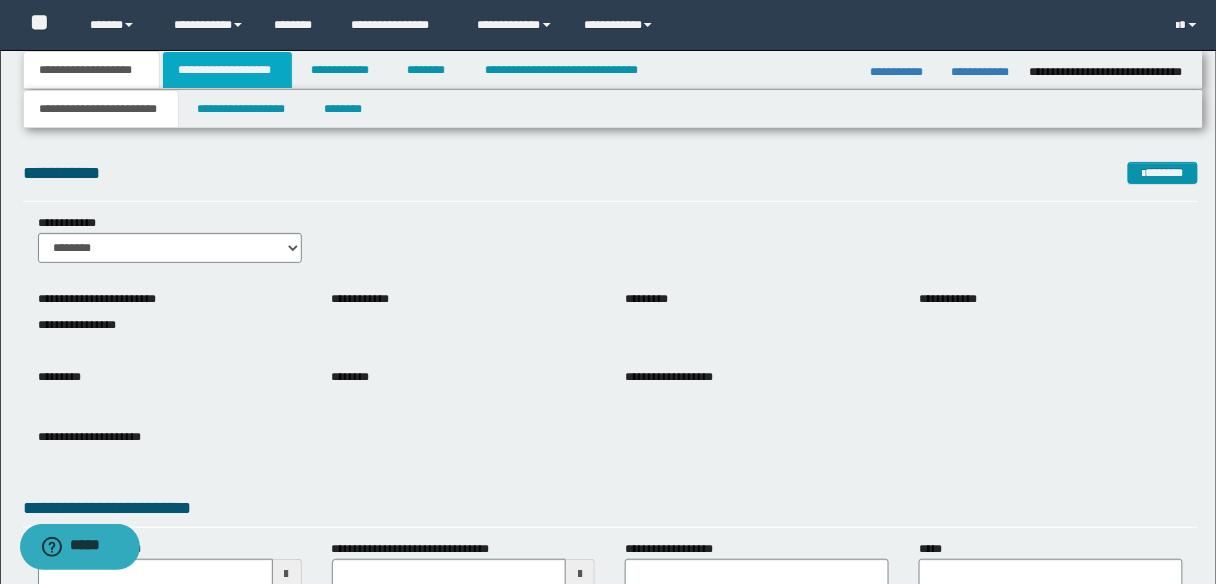 click on "**********" at bounding box center (227, 70) 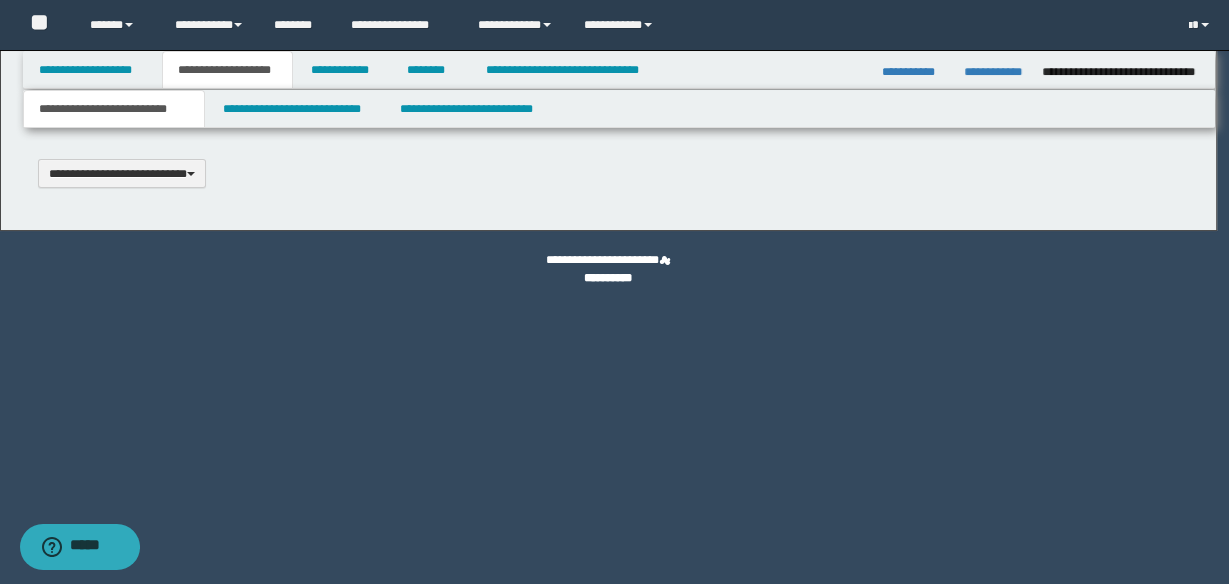 type 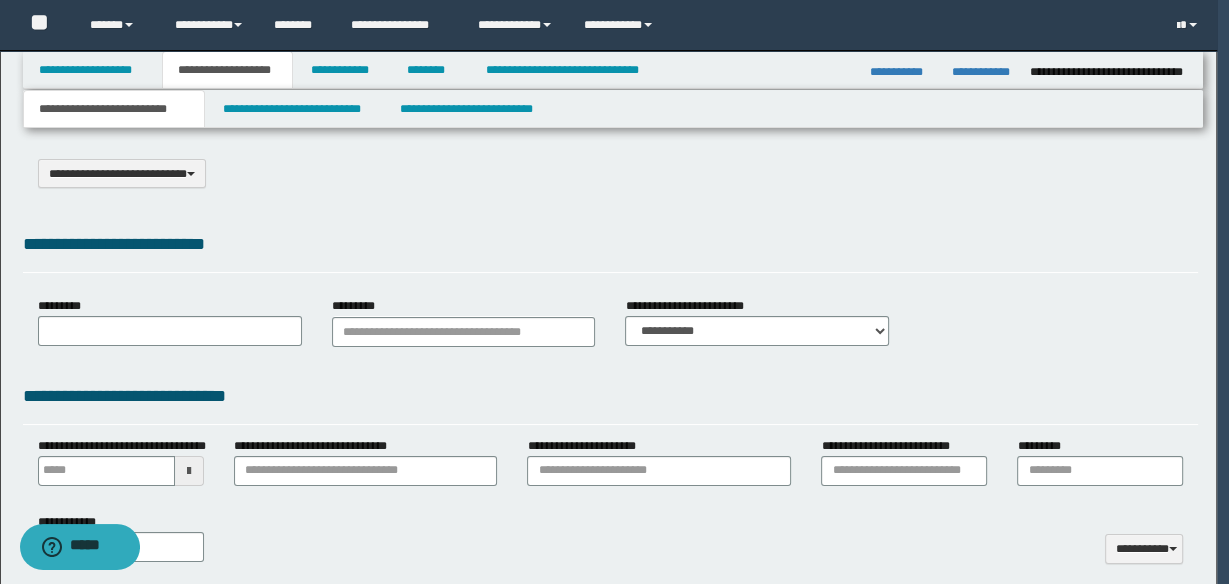 select on "*" 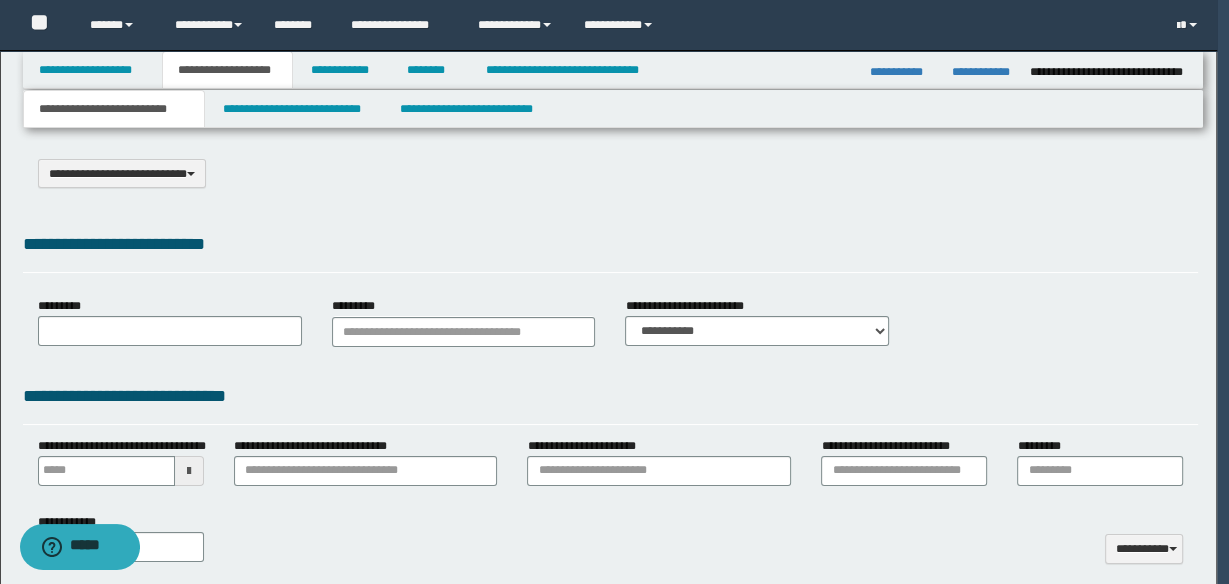 type 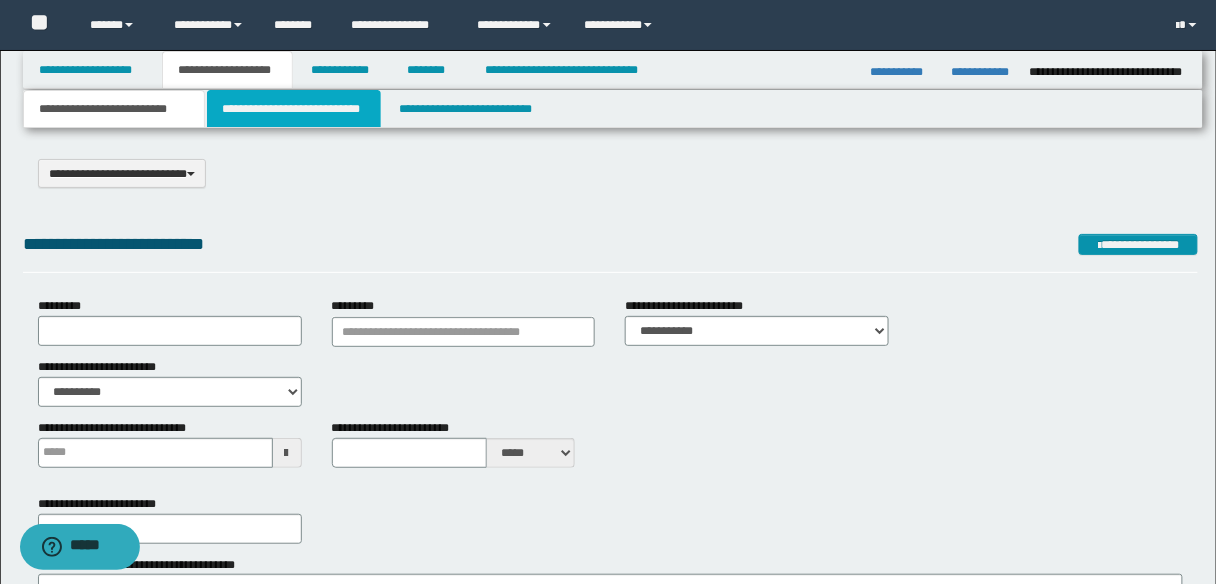 click on "**********" at bounding box center [294, 109] 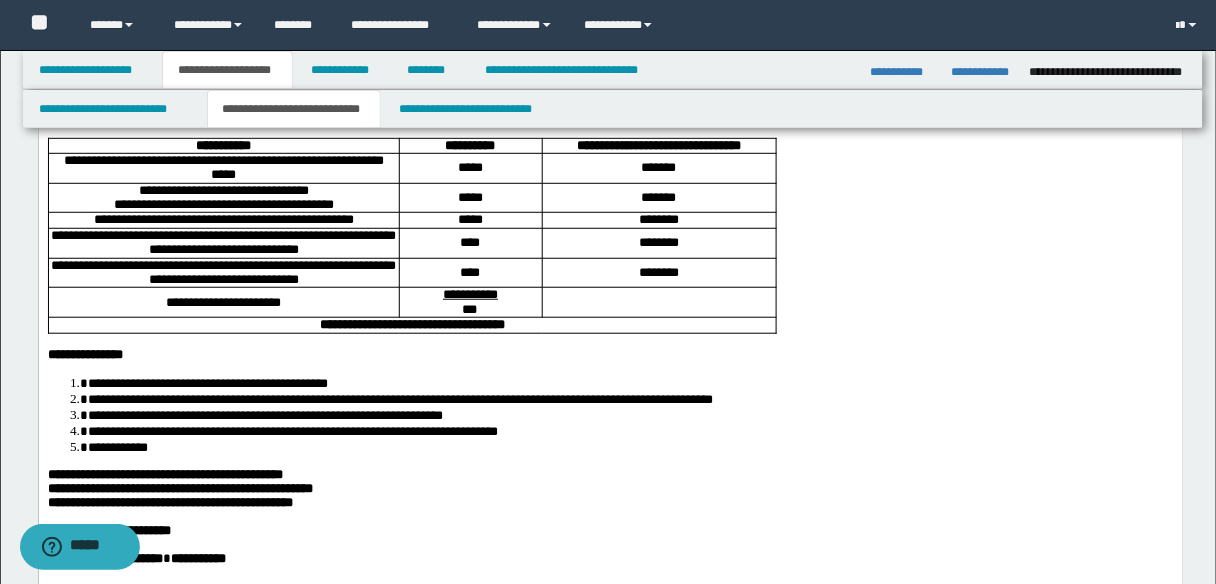 scroll, scrollTop: 320, scrollLeft: 0, axis: vertical 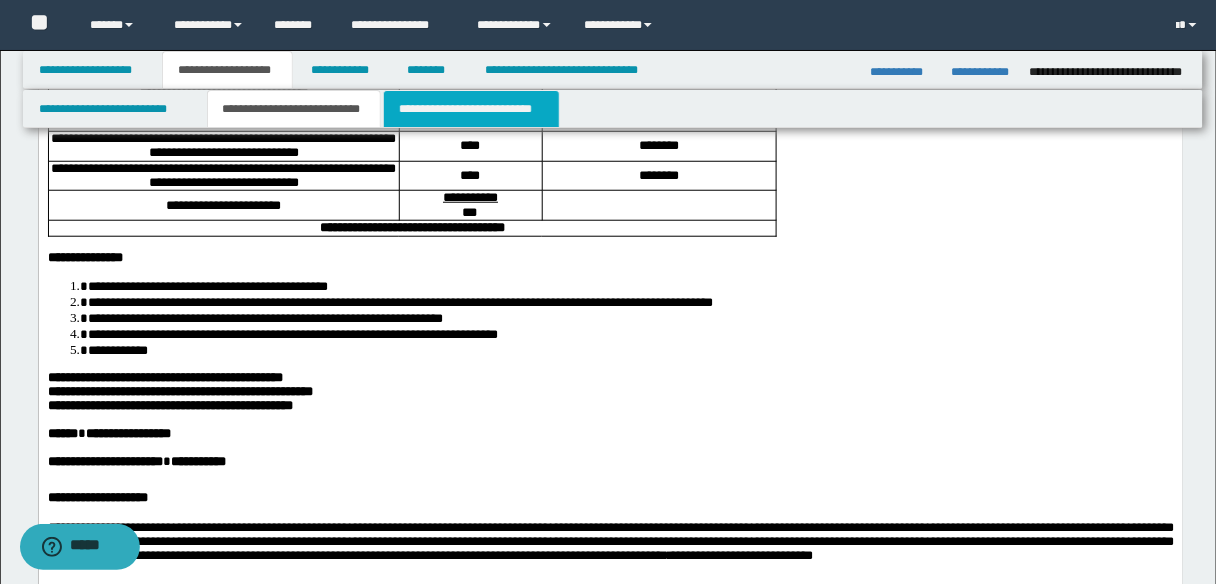click on "**********" at bounding box center (471, 109) 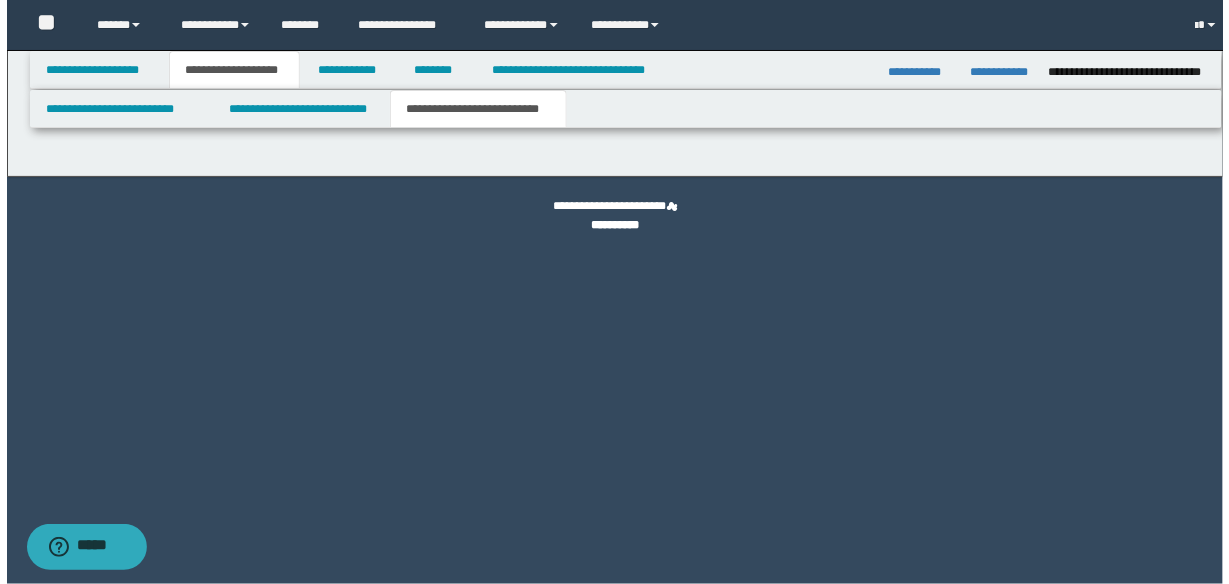 scroll, scrollTop: 0, scrollLeft: 0, axis: both 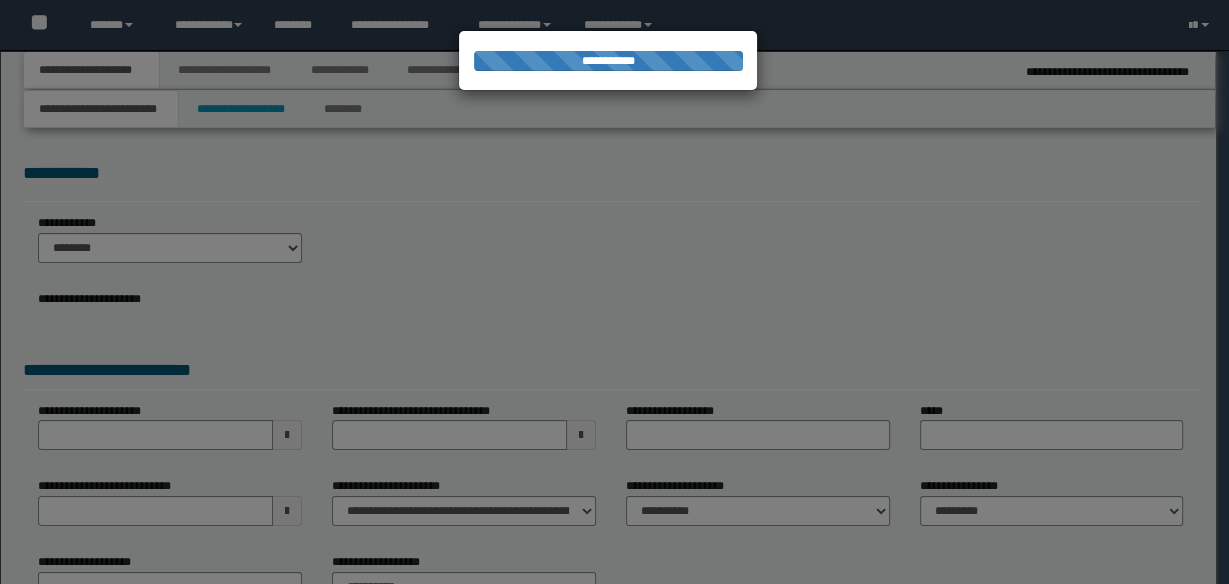 select on "*" 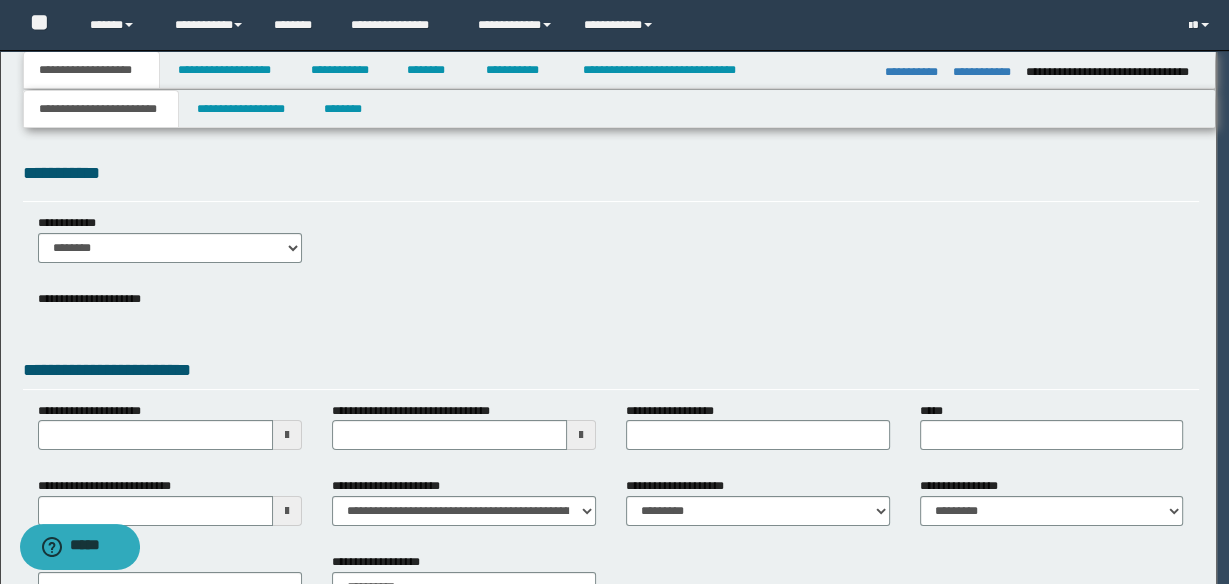 scroll, scrollTop: 0, scrollLeft: 0, axis: both 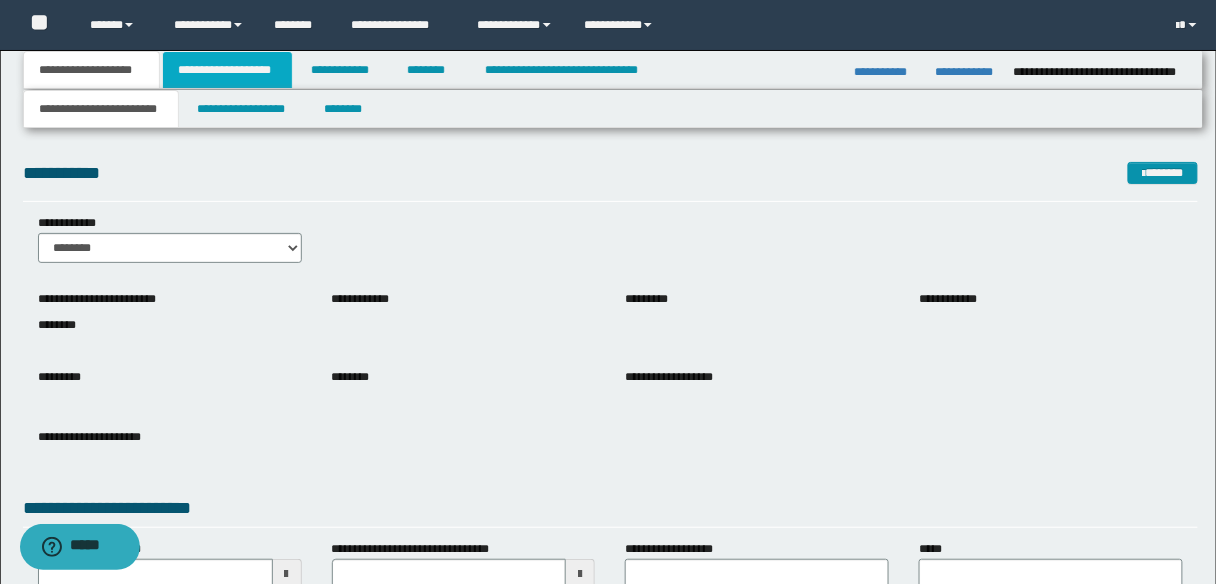 click on "**********" at bounding box center [227, 70] 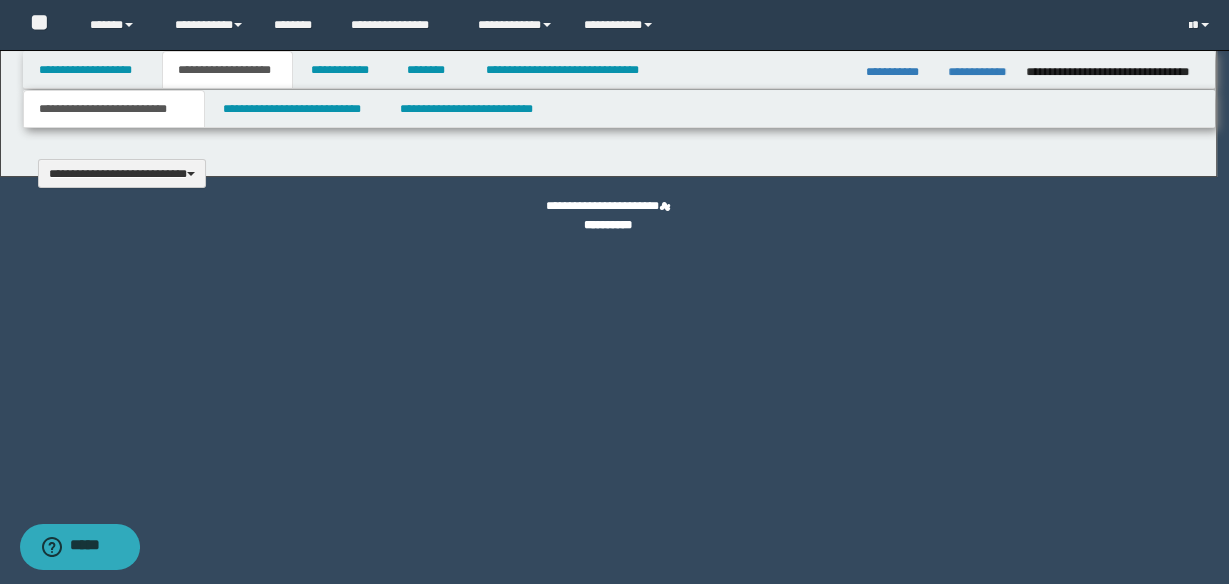 type 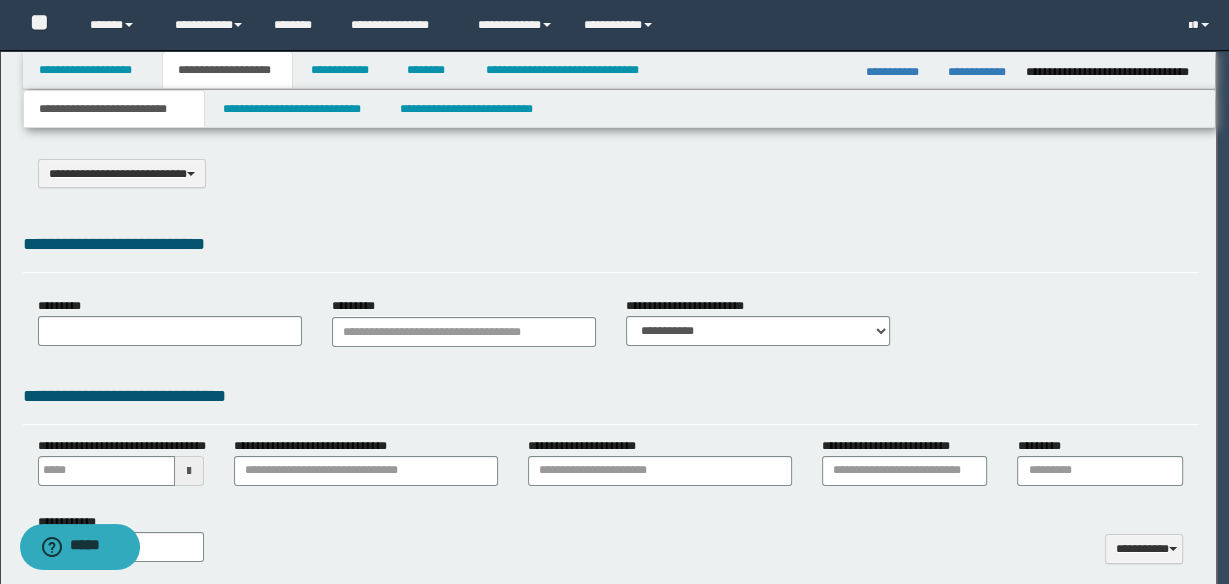 scroll, scrollTop: 0, scrollLeft: 0, axis: both 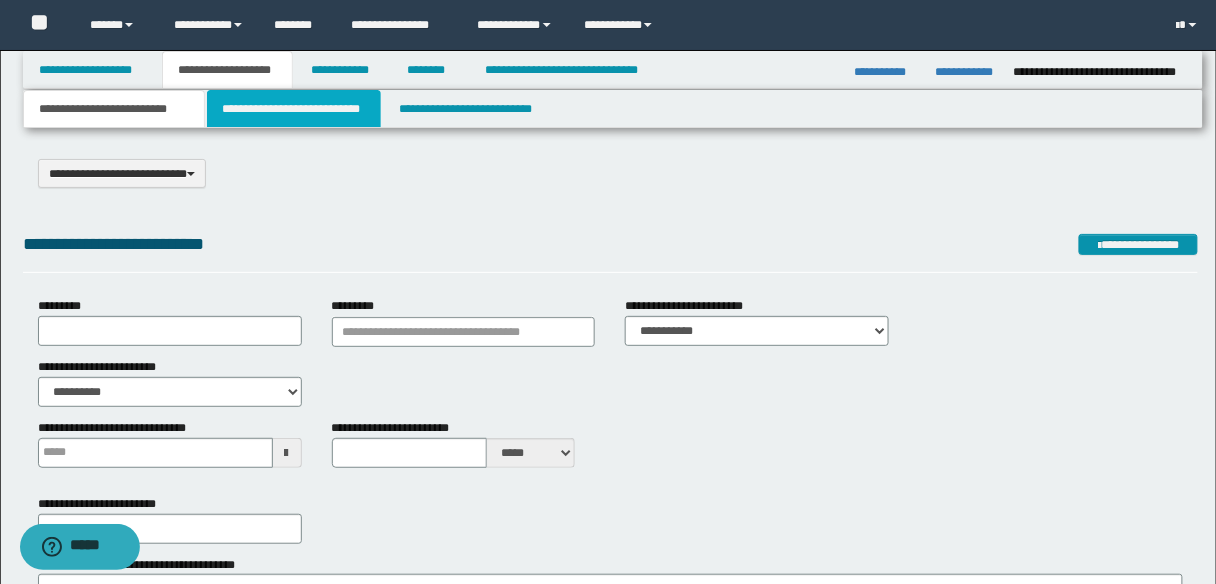 click on "**********" 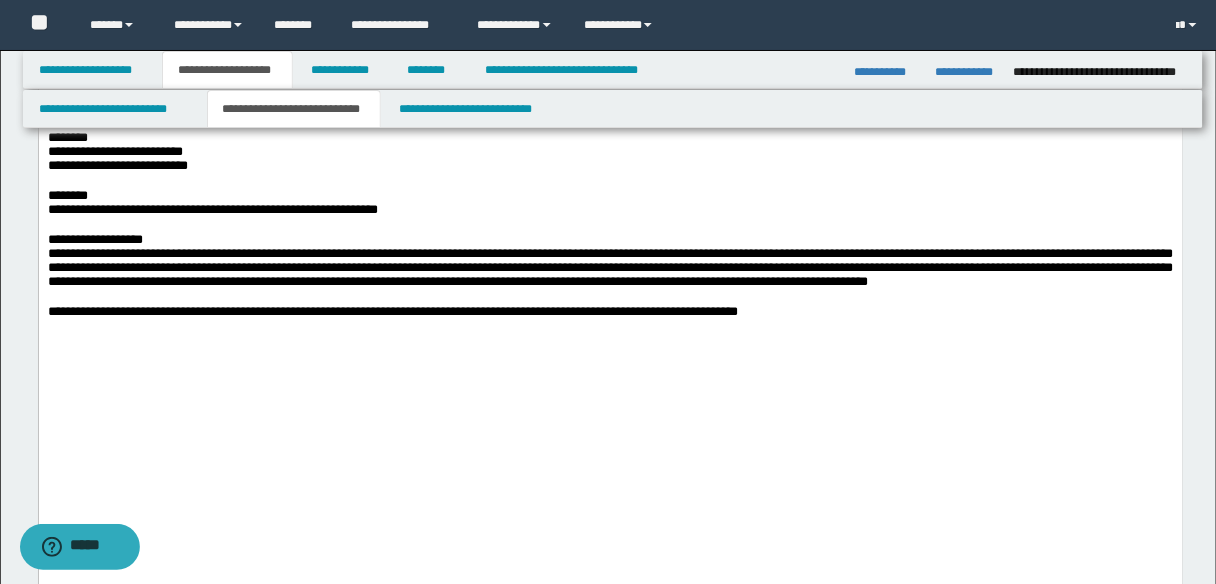 scroll, scrollTop: 1600, scrollLeft: 0, axis: vertical 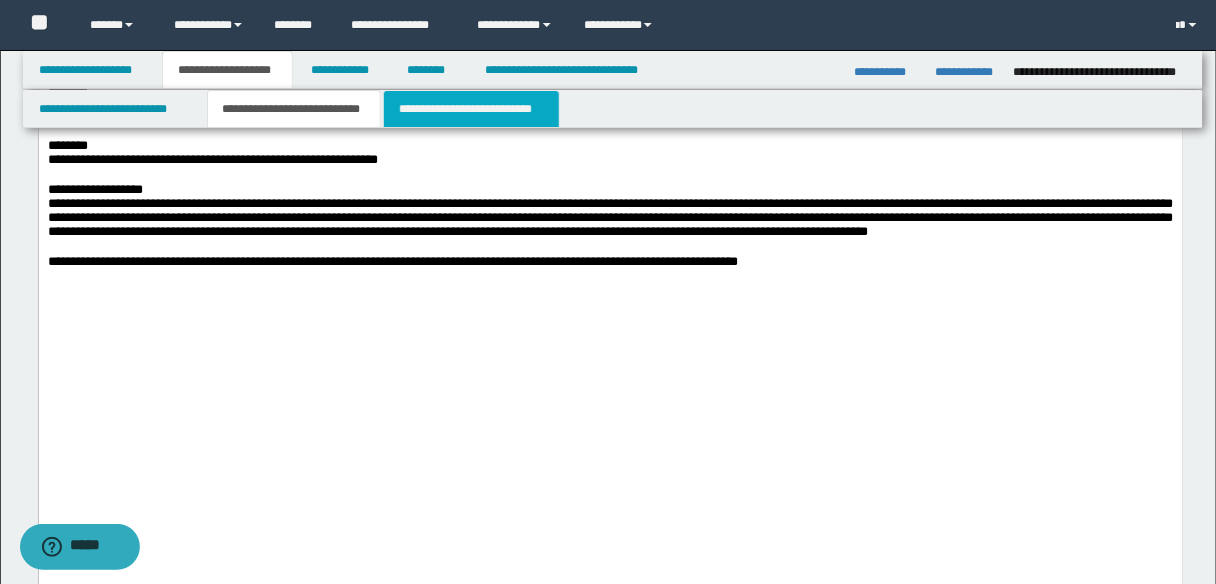 click on "**********" 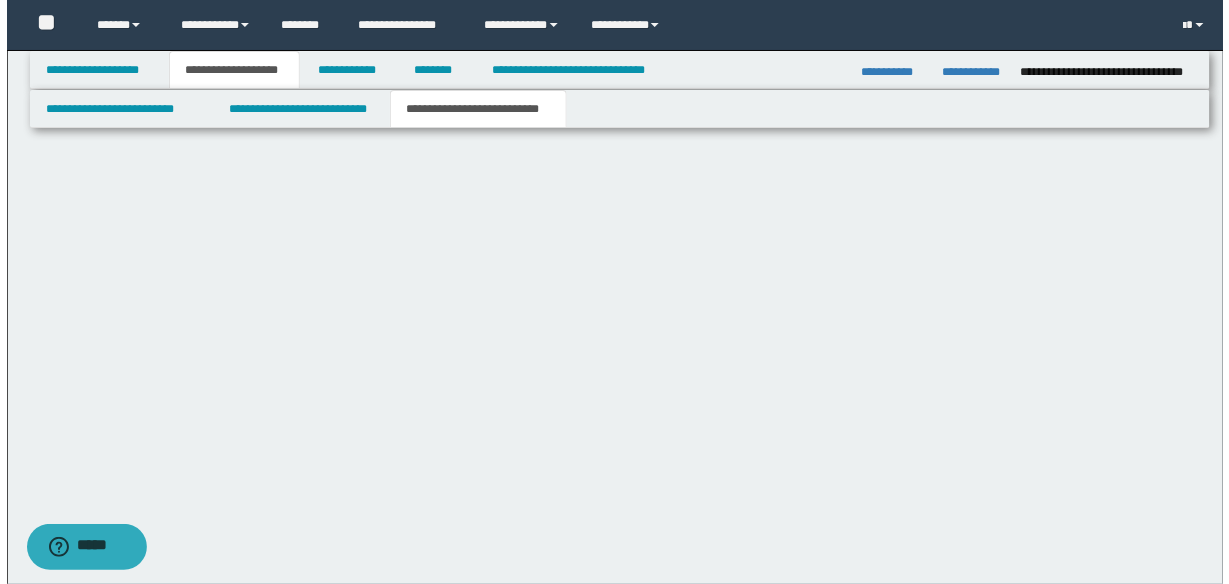 scroll, scrollTop: 0, scrollLeft: 0, axis: both 